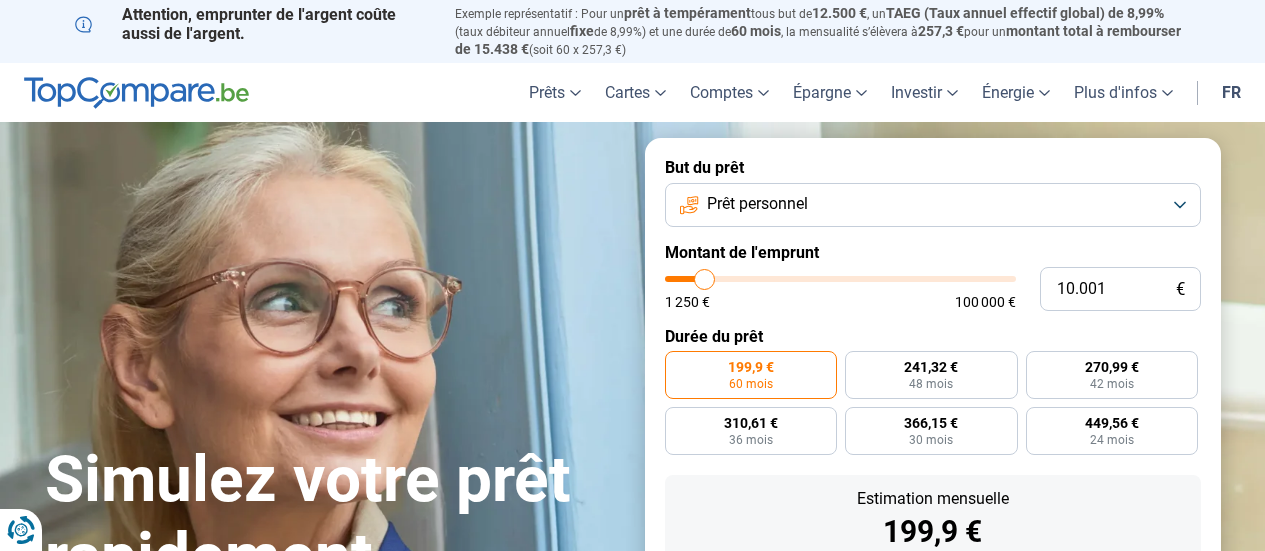 scroll, scrollTop: 0, scrollLeft: 0, axis: both 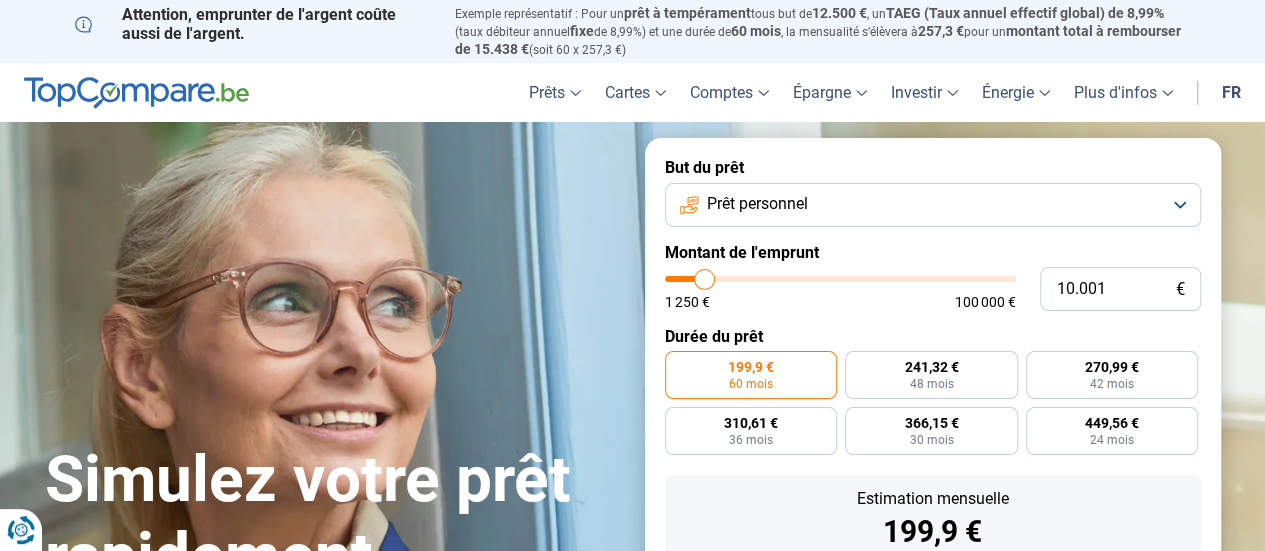 click on "Prêt personnel" at bounding box center (933, 205) 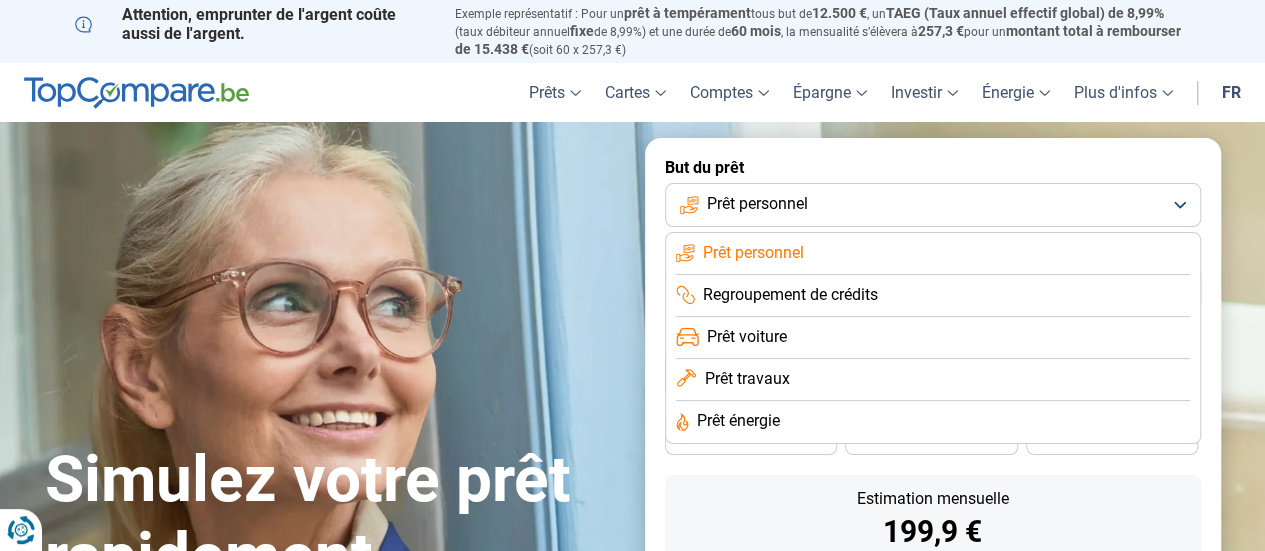 click on "Prêt personnel" at bounding box center (933, 205) 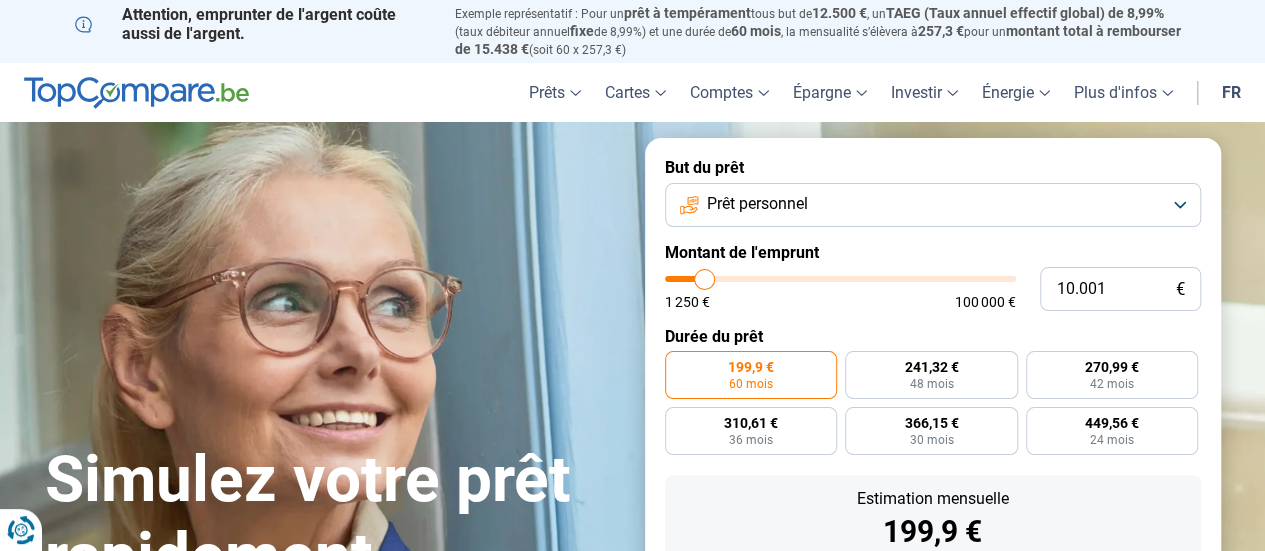 type on "8.500" 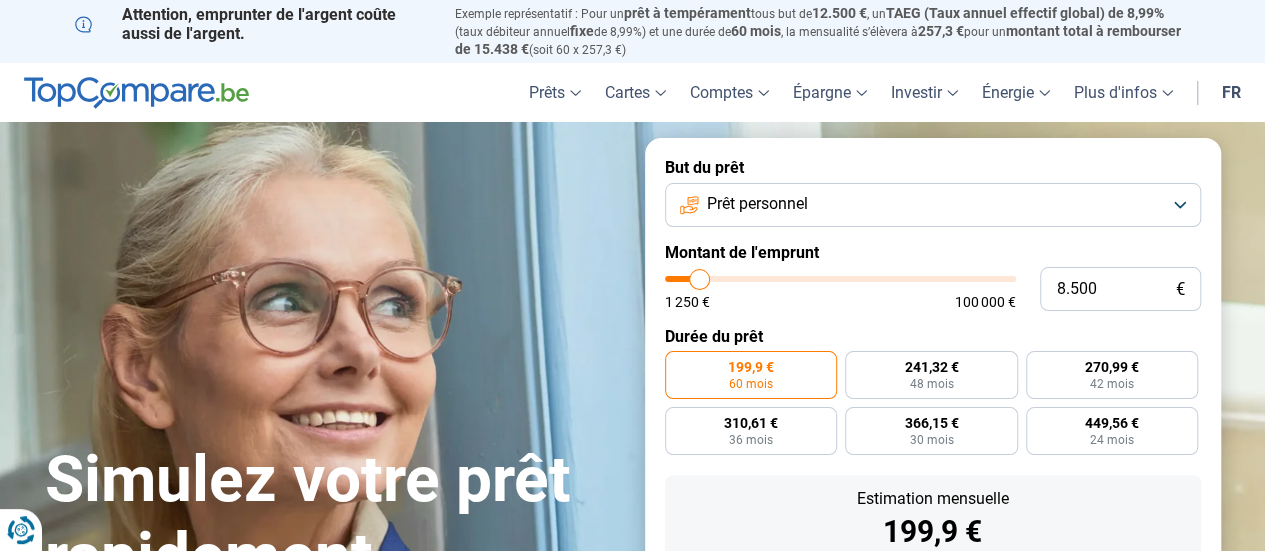 type on "9.000" 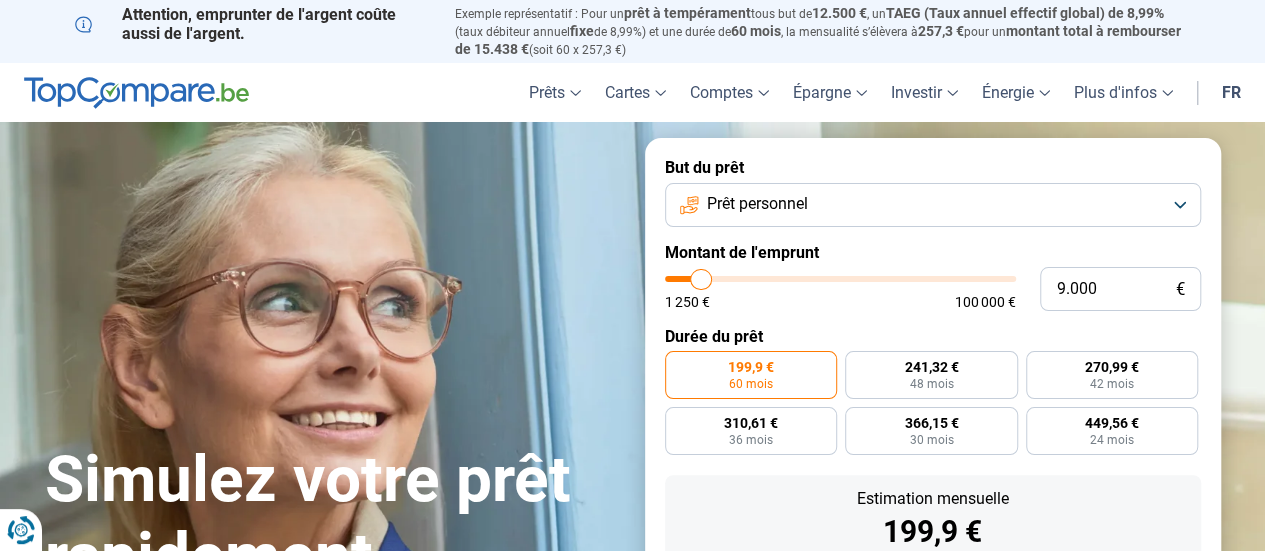 type on "9.250" 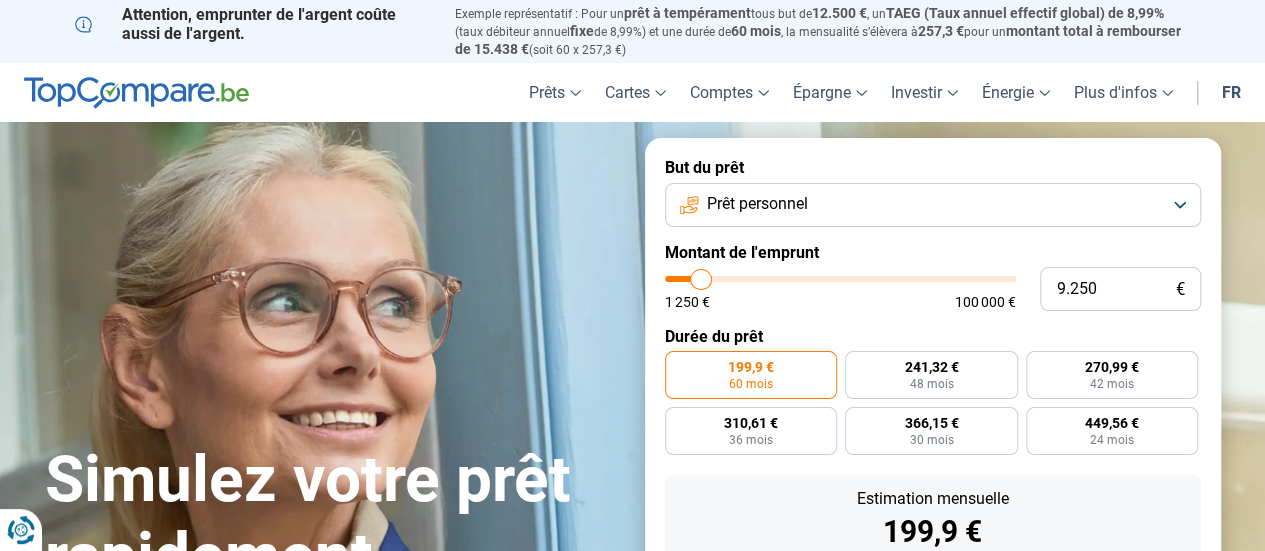 type on "9250" 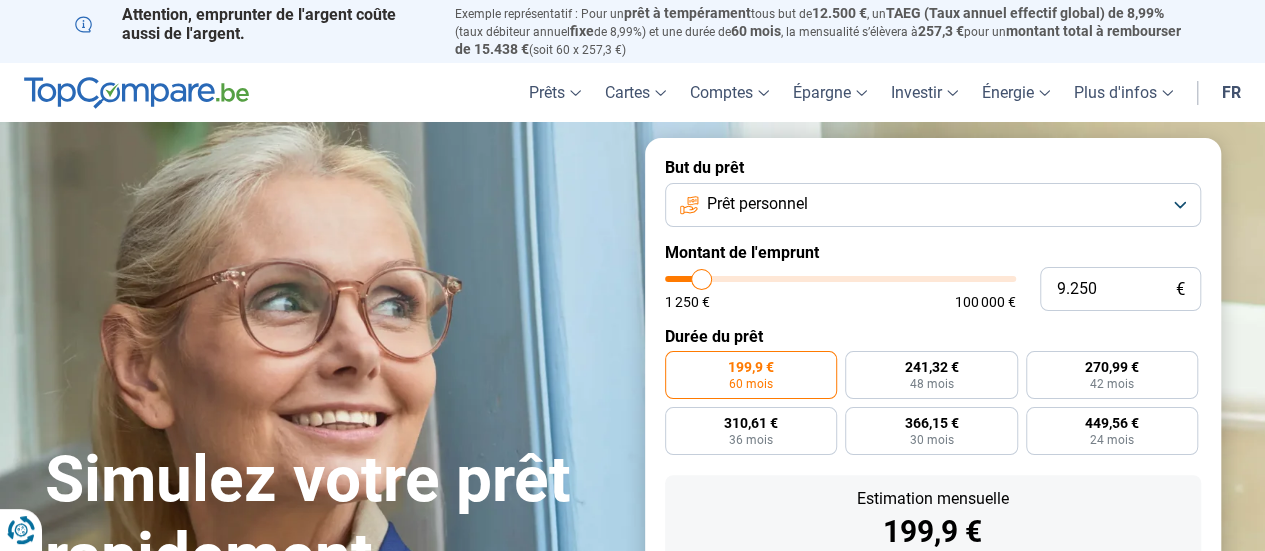type on "9.750" 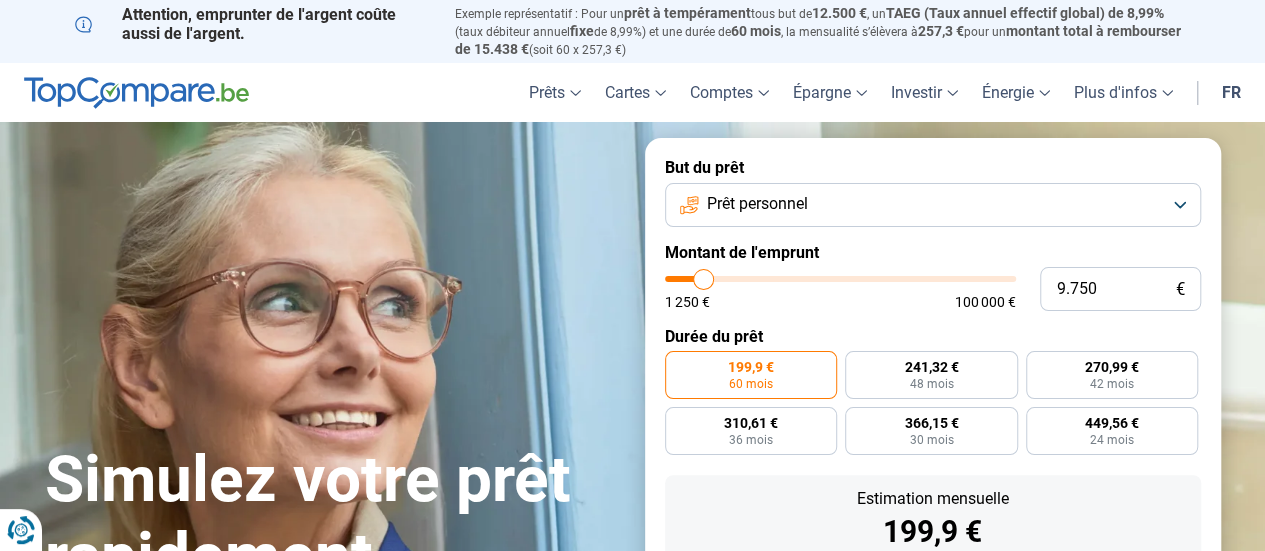 type on "10.250" 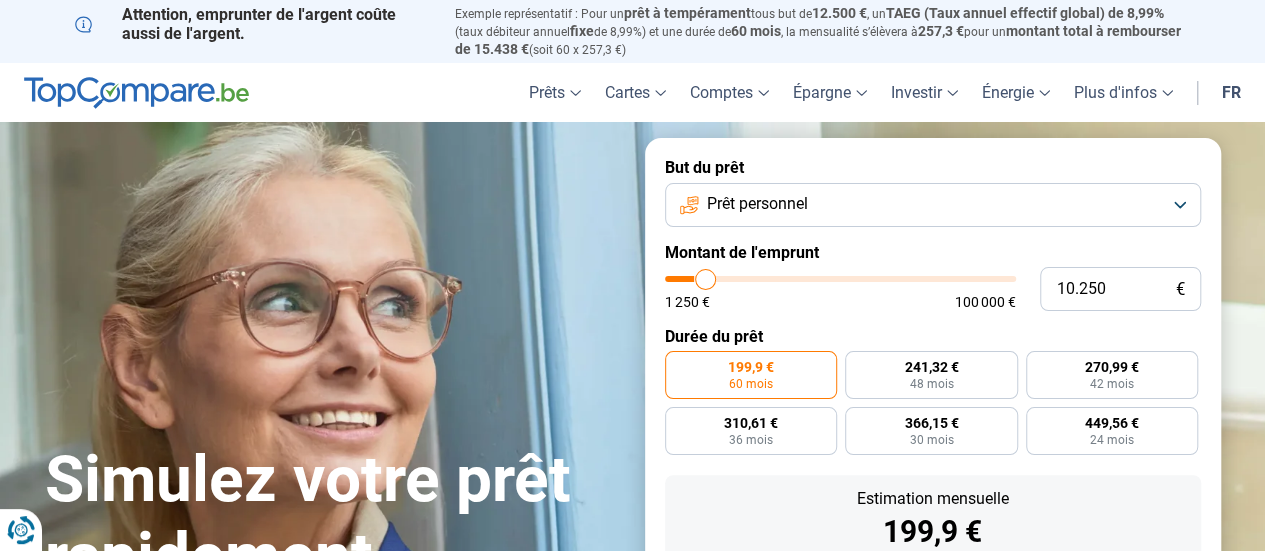 type on "10.500" 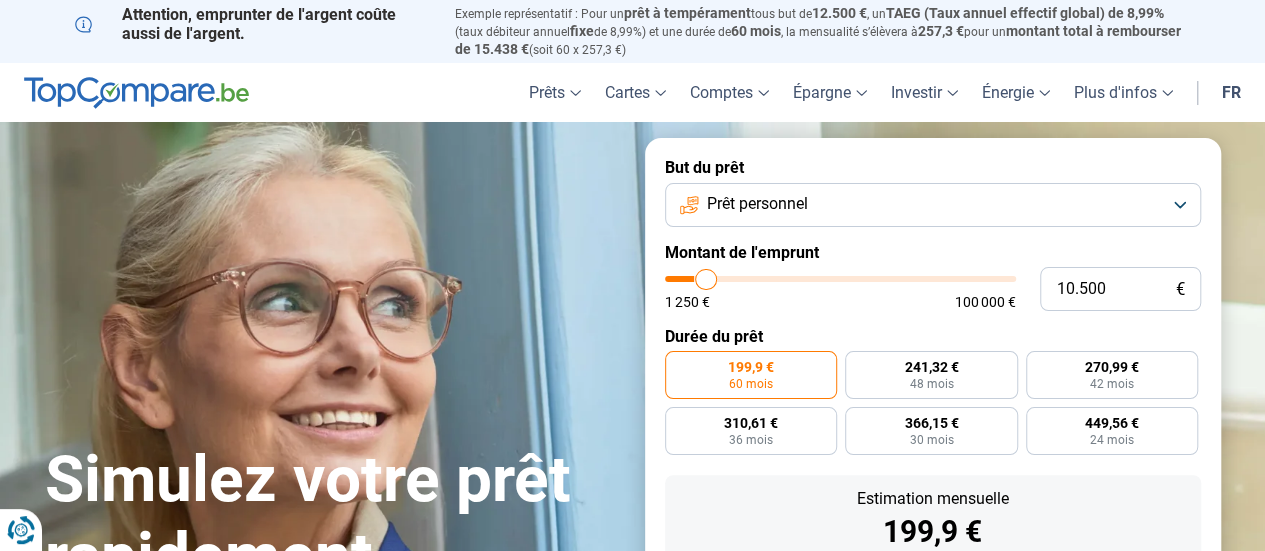 type on "11.000" 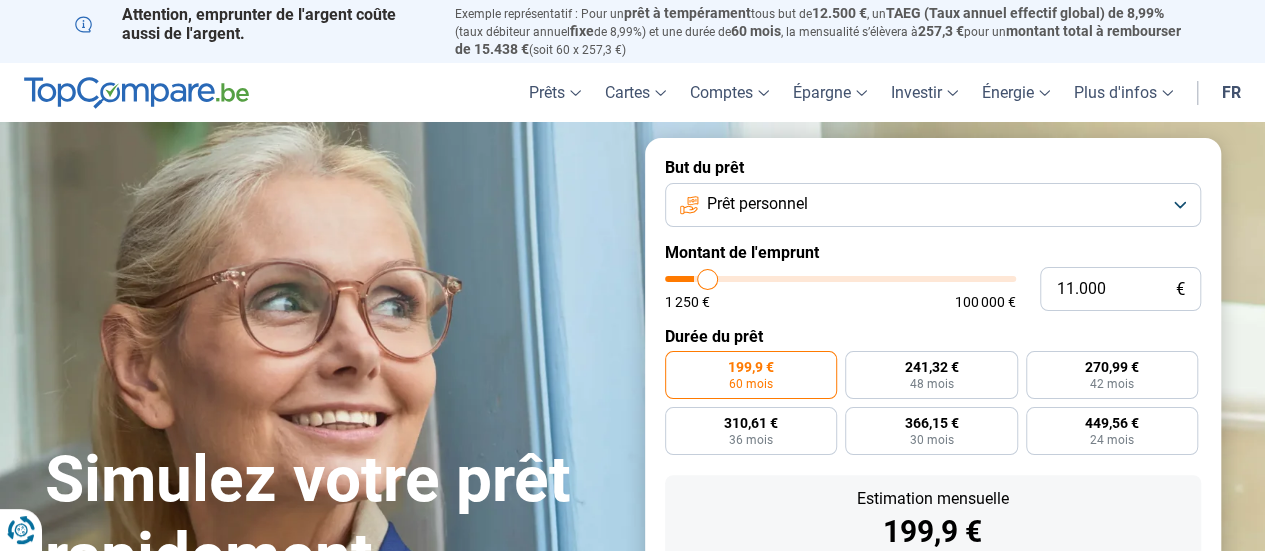 type on "11.500" 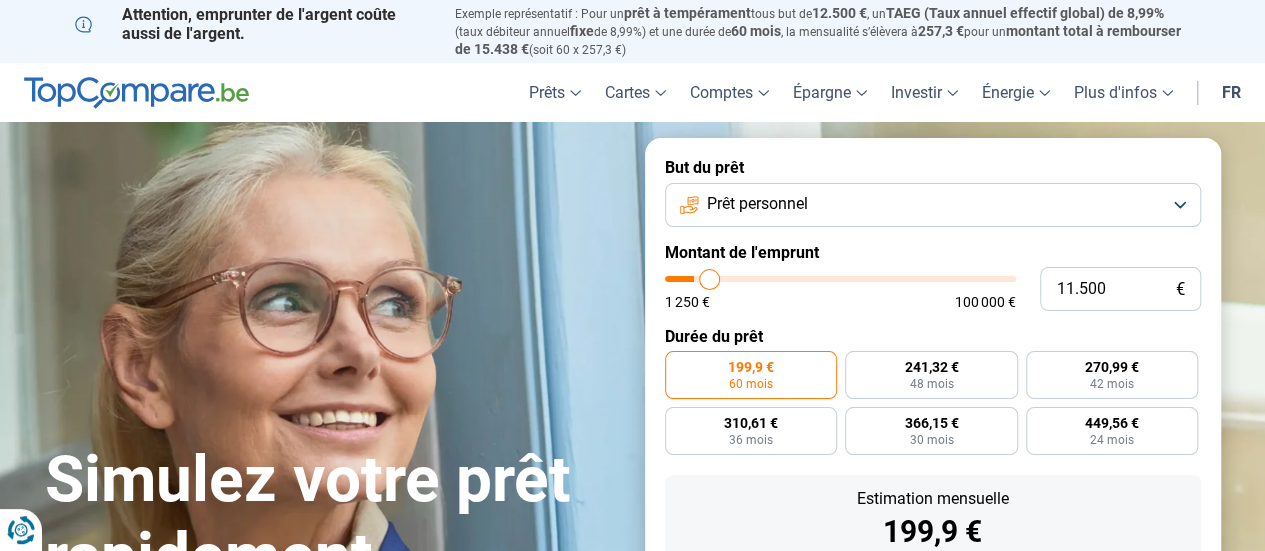 type on "12.500" 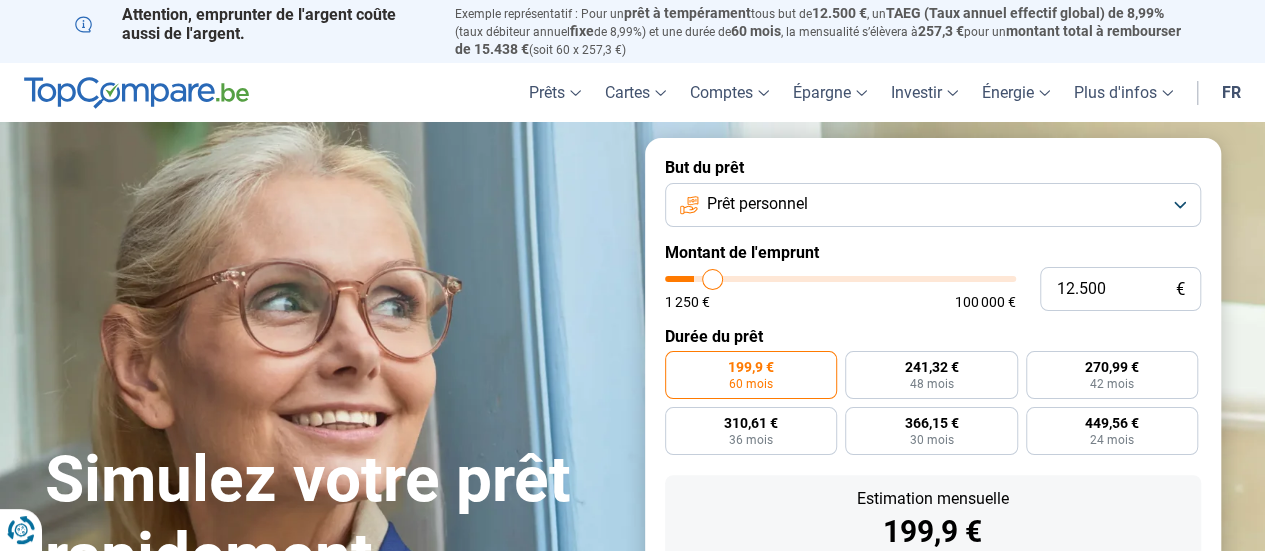 type on "12.750" 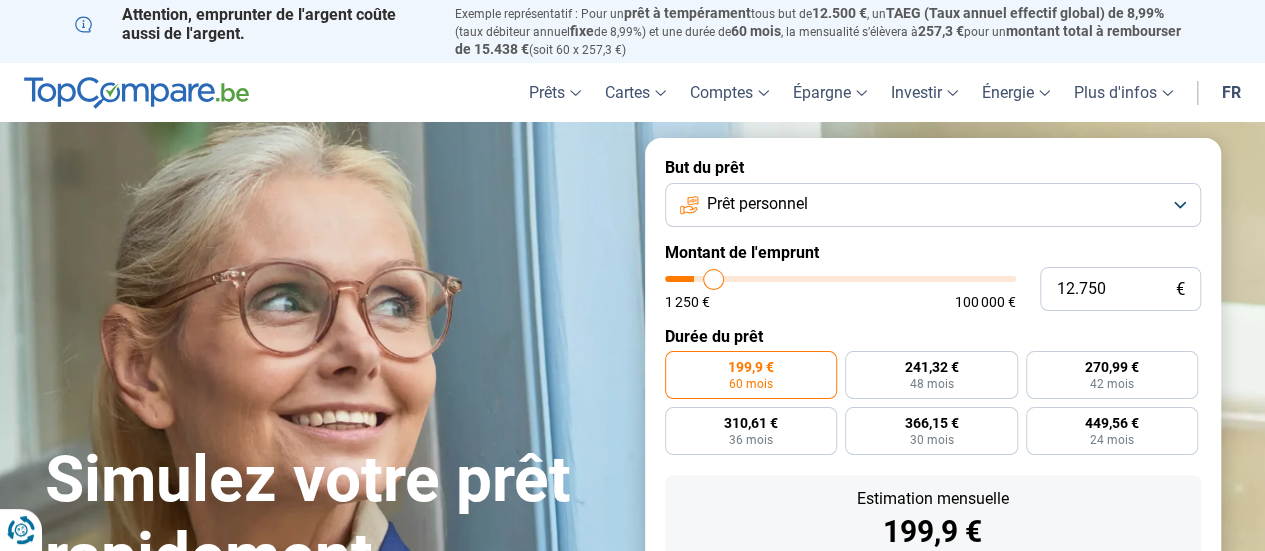 type on "13.250" 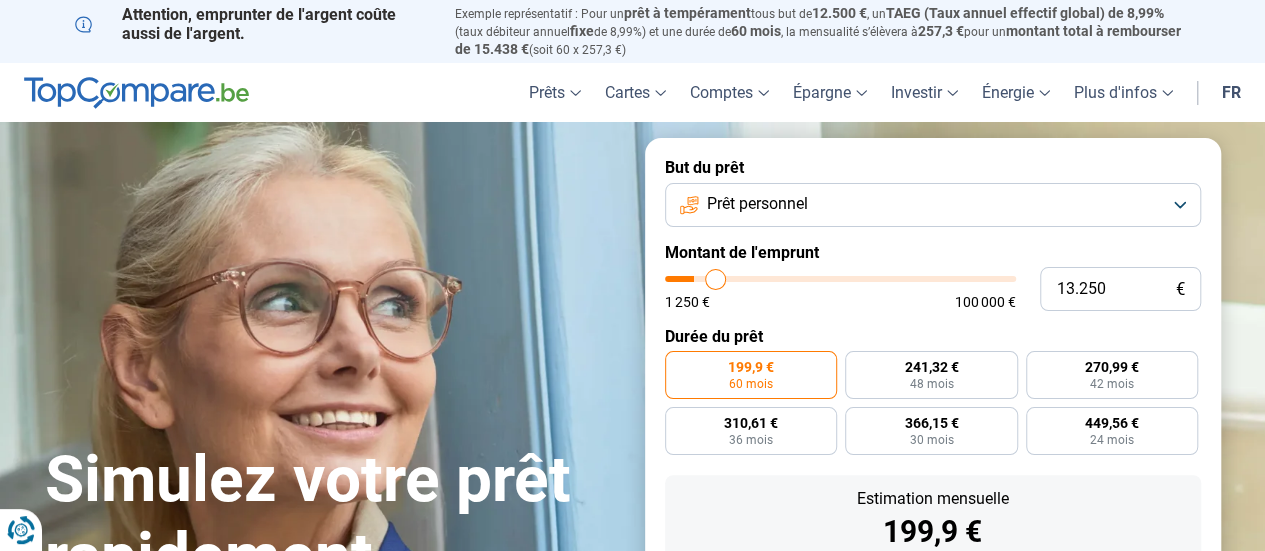 type on "13.750" 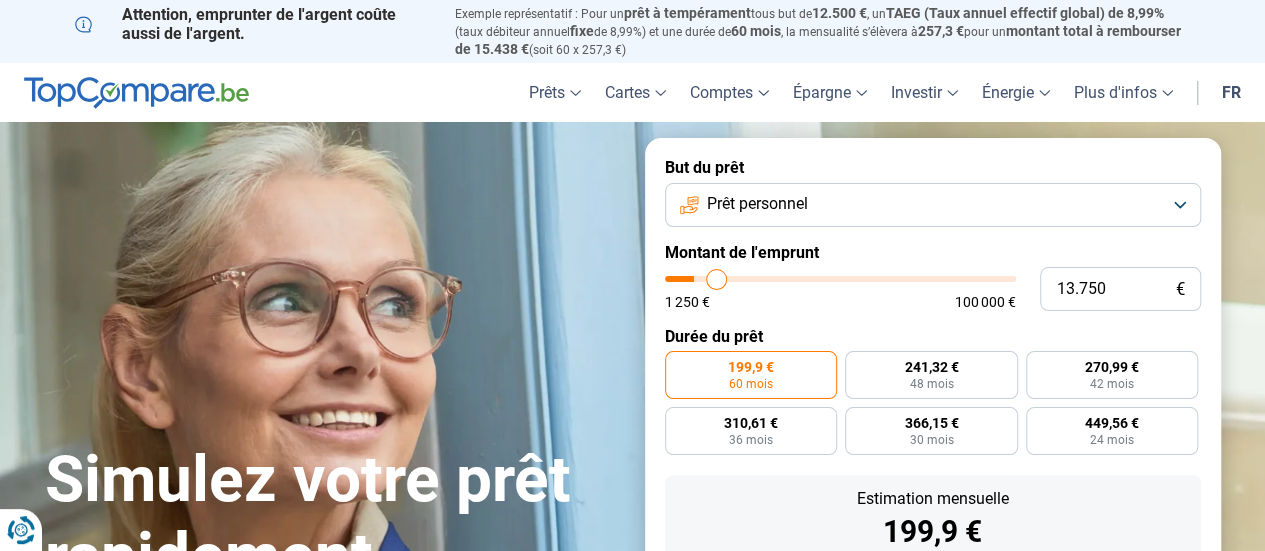 type on "14.250" 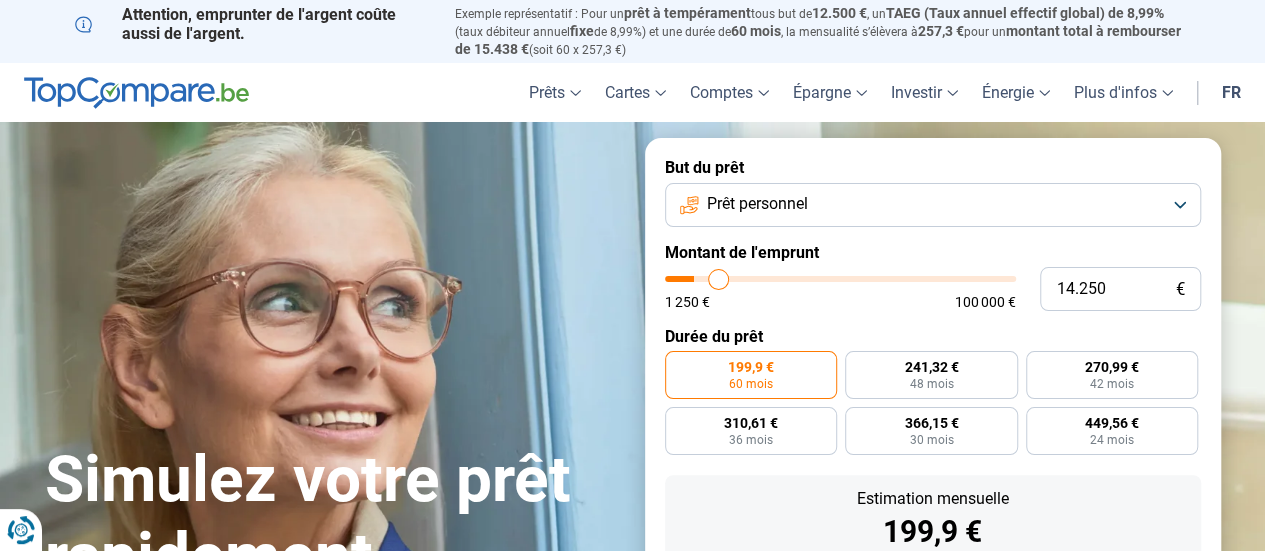 type on "14.500" 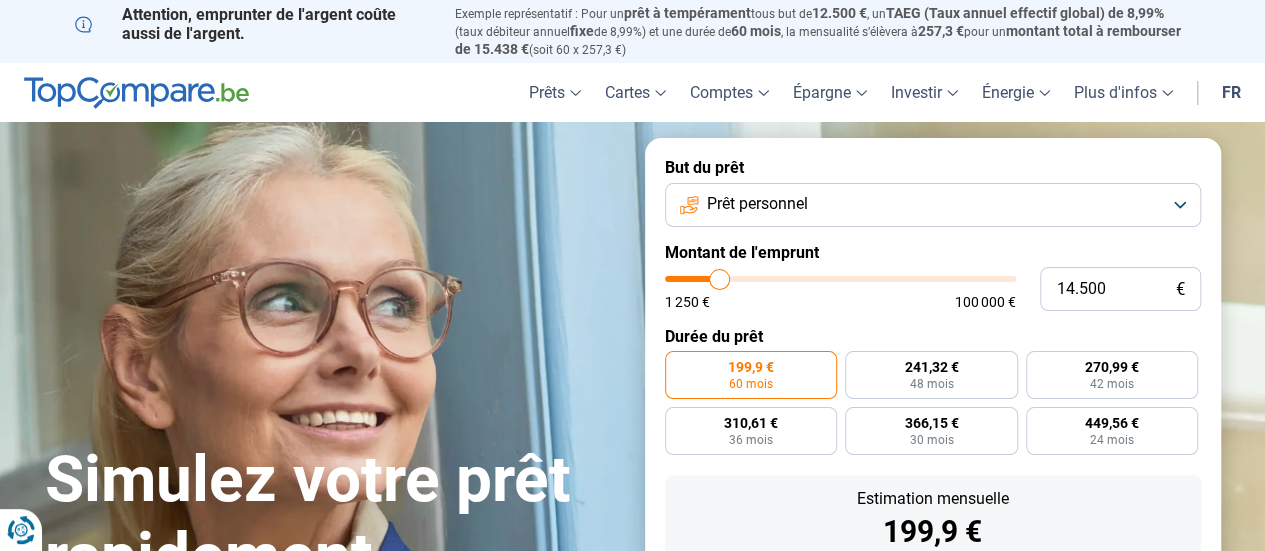 type on "14.750" 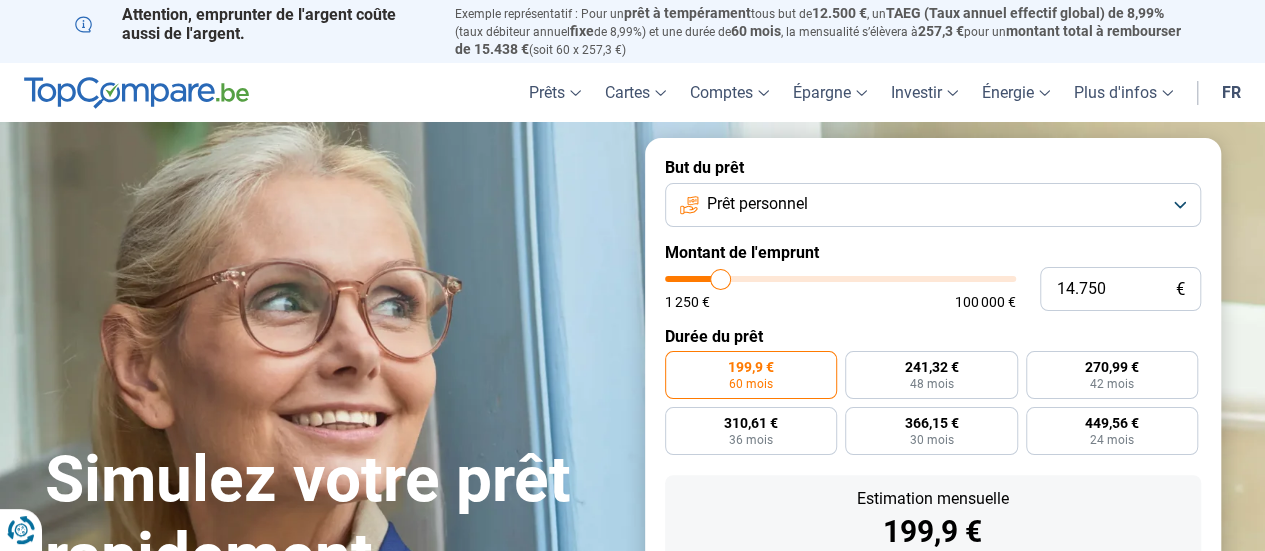 type on "15.250" 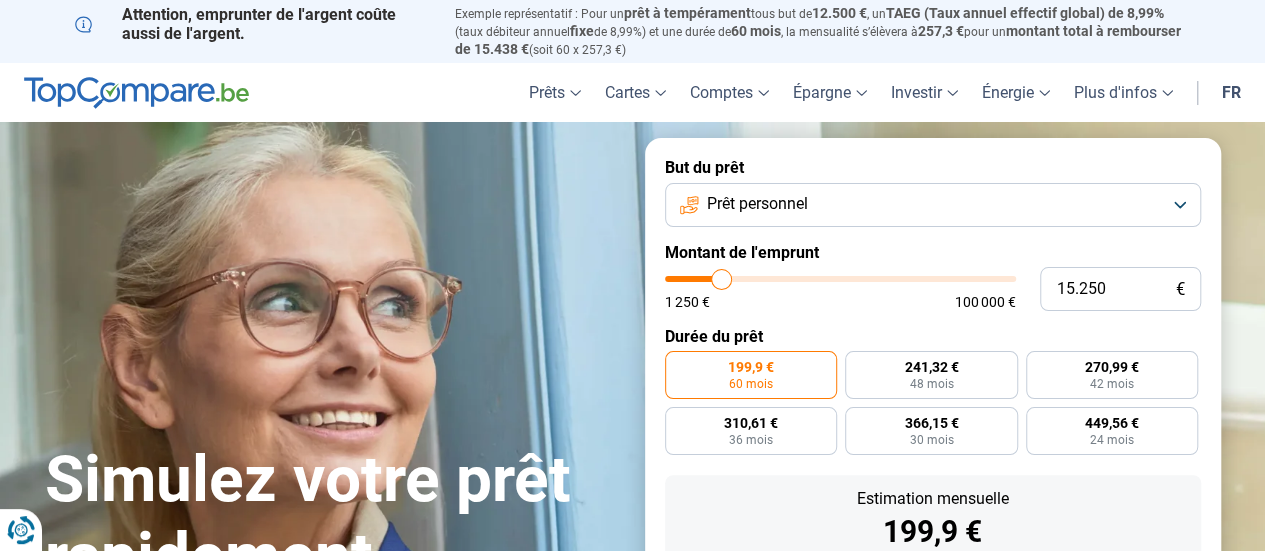 type on "15.500" 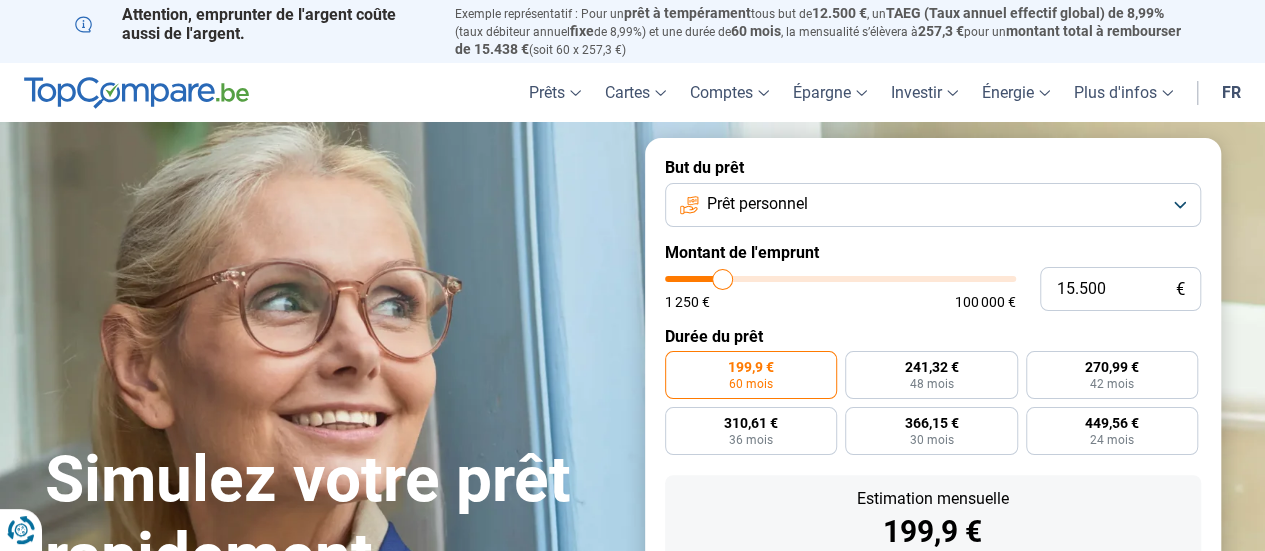 type on "15.750" 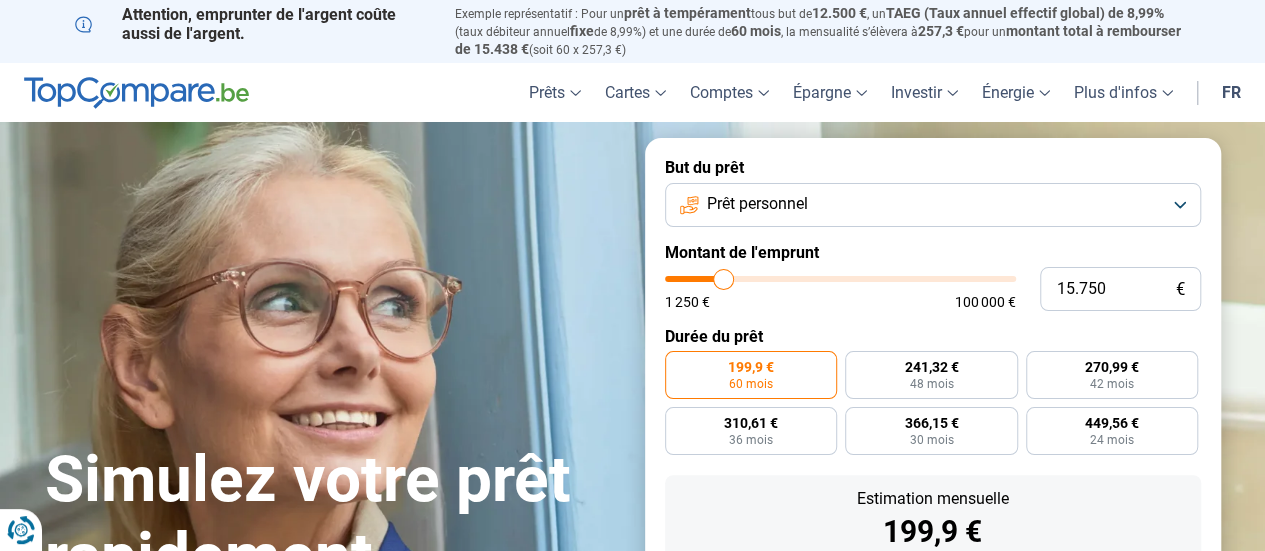 type on "16.250" 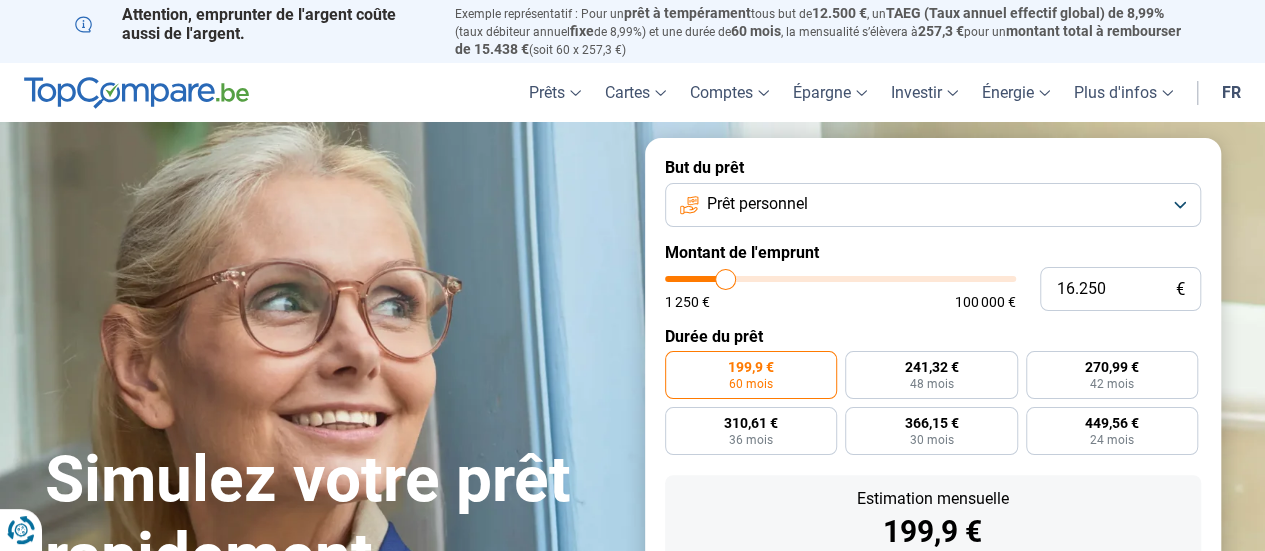 type on "16.500" 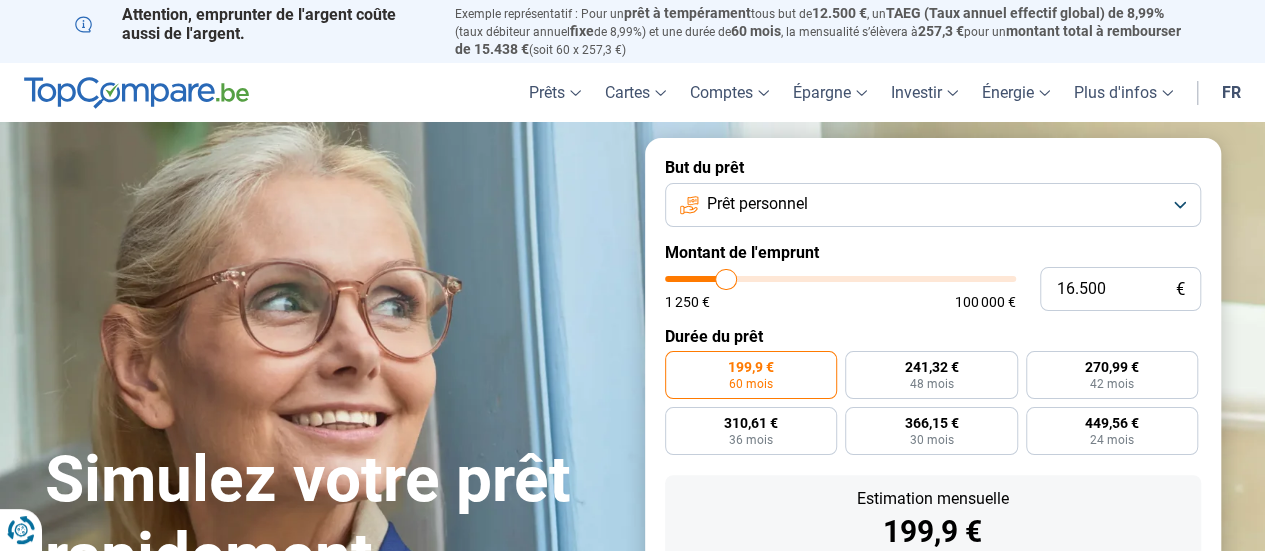 type on "16.750" 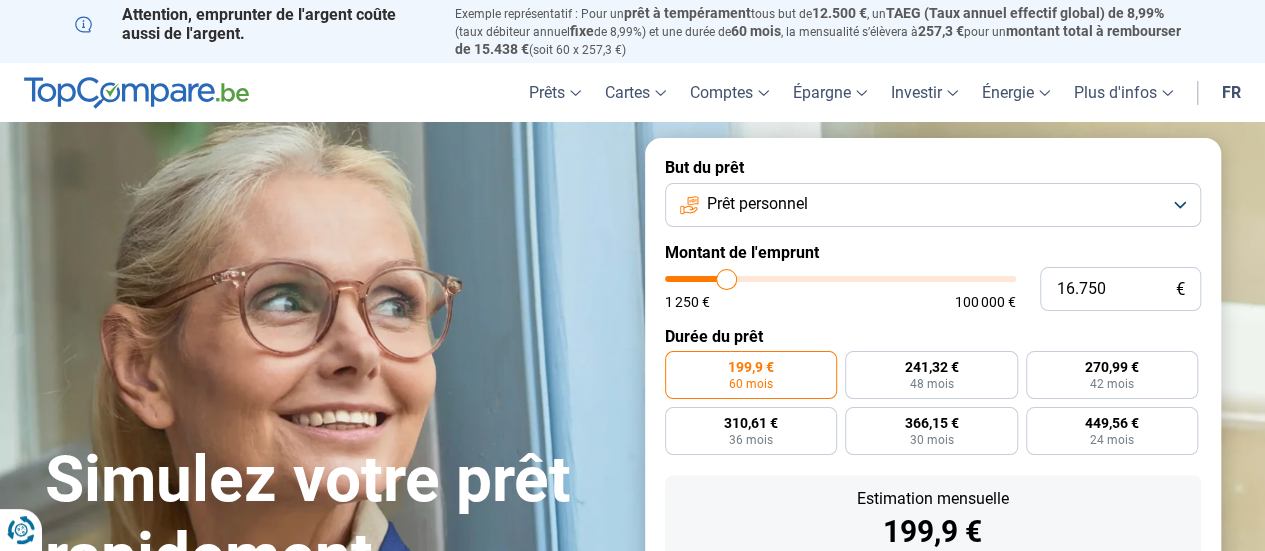type on "16.500" 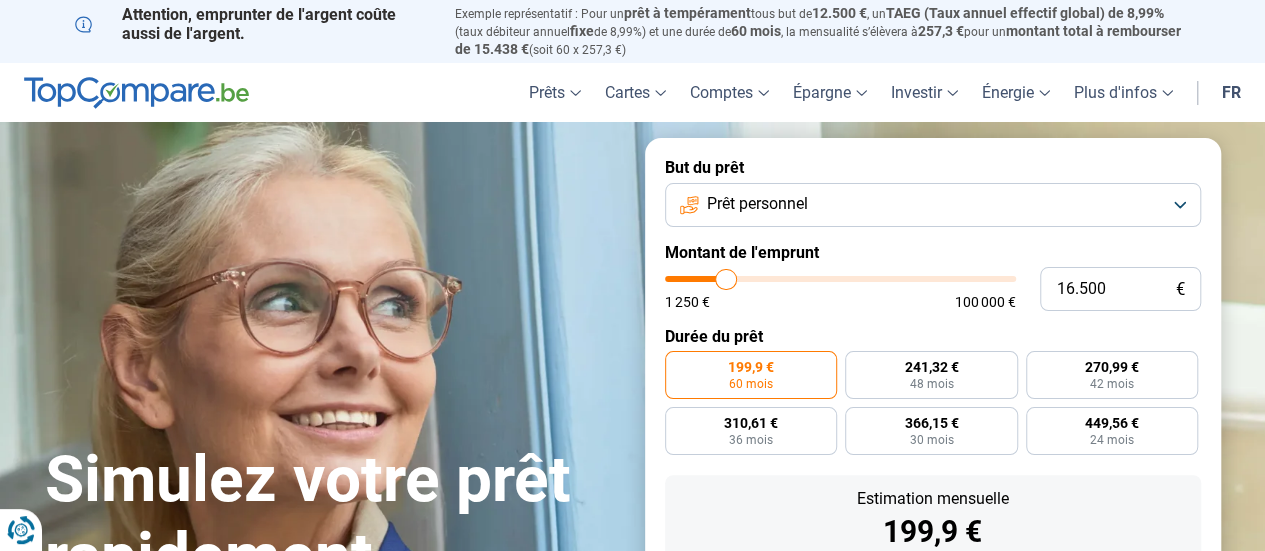 type on "16.250" 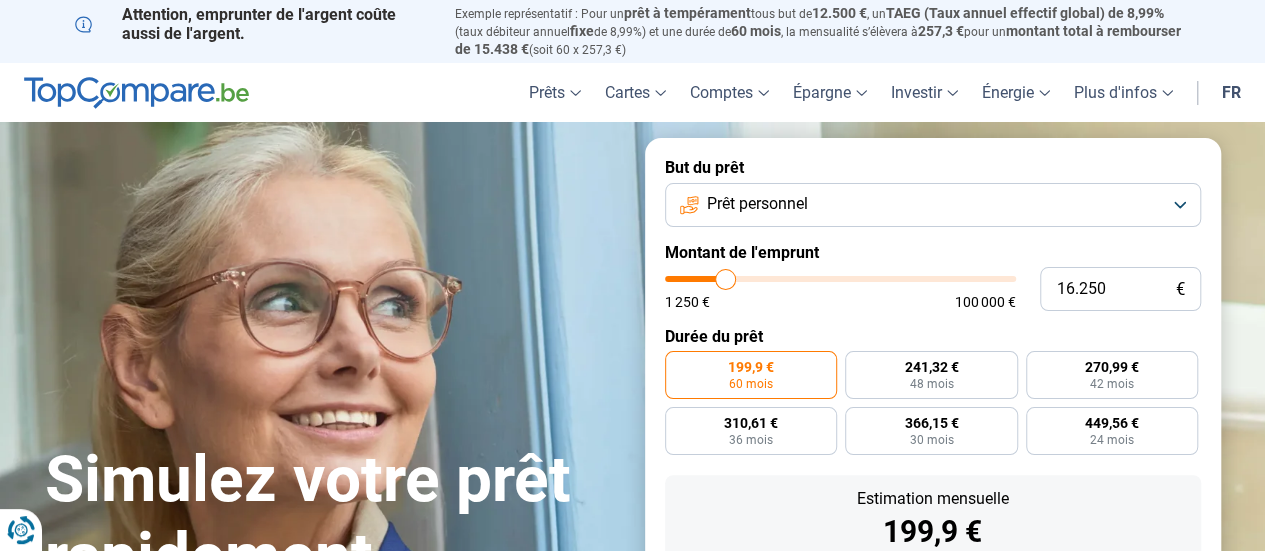 type on "15.750" 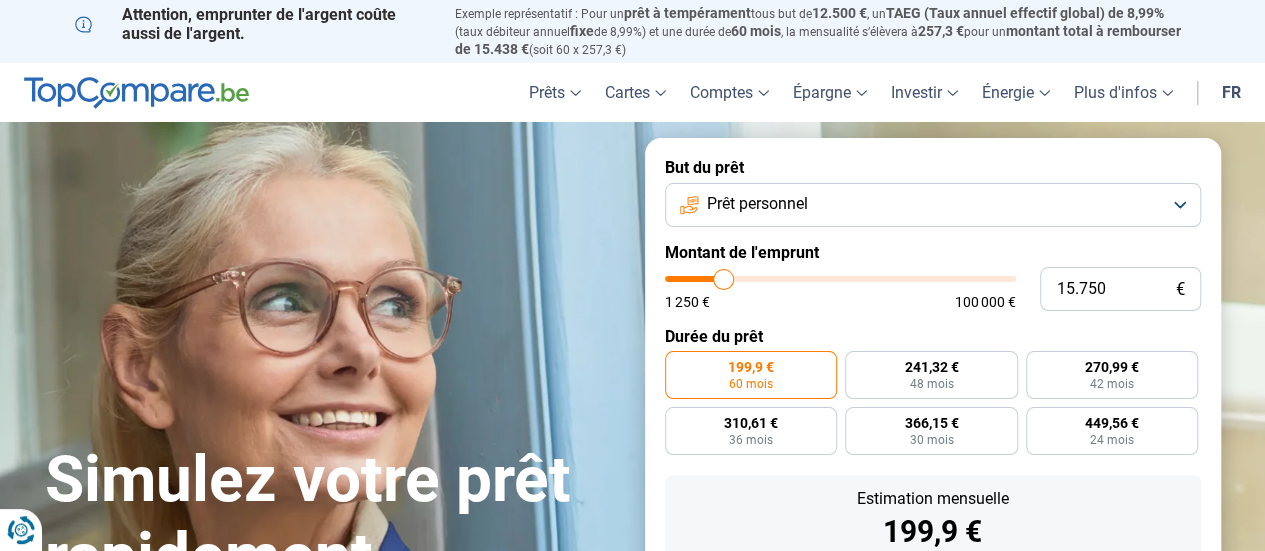 type on "15.250" 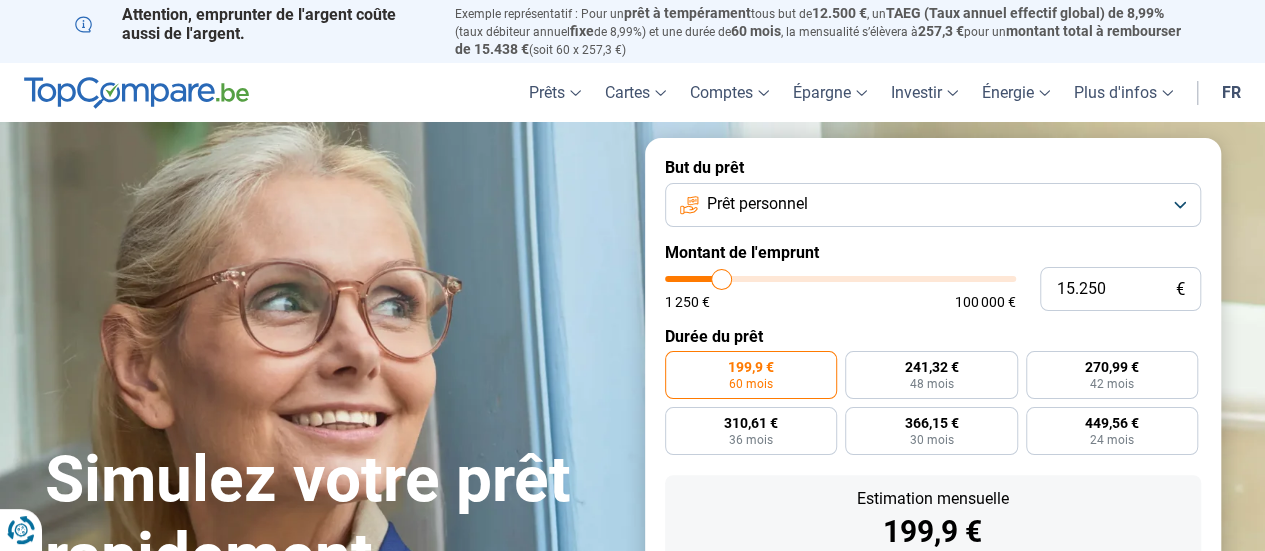 type on "14.500" 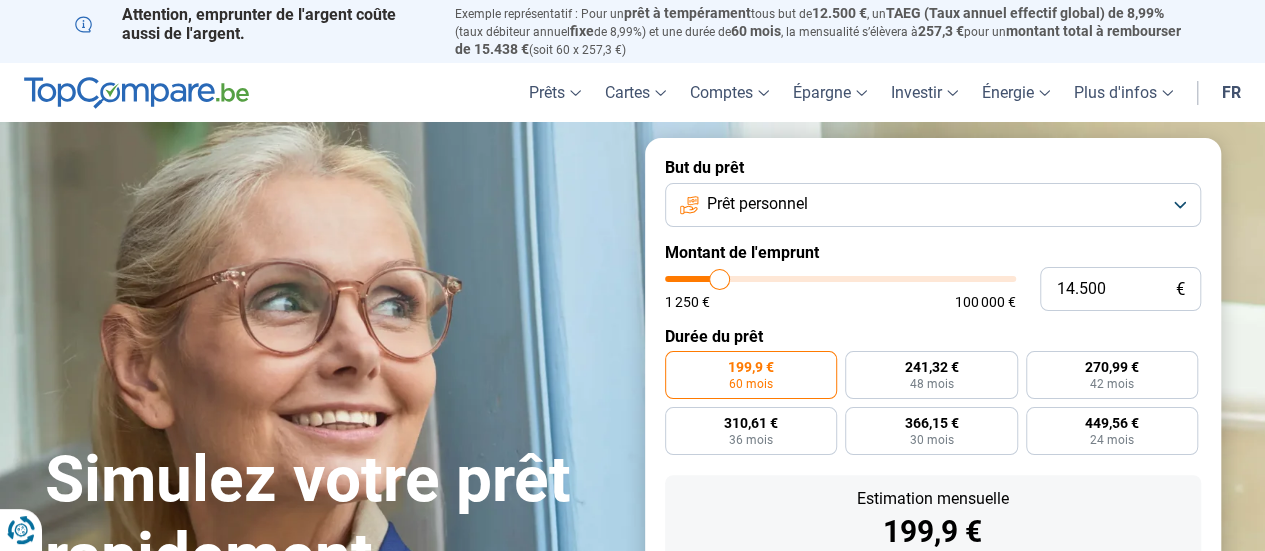 type on "14.250" 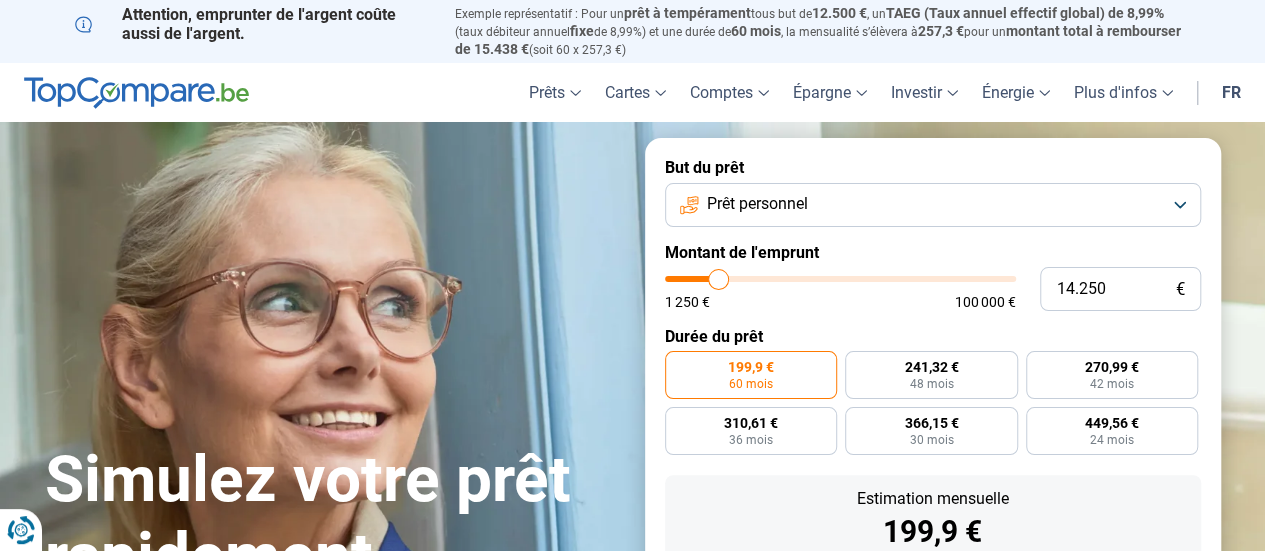 type on "14.000" 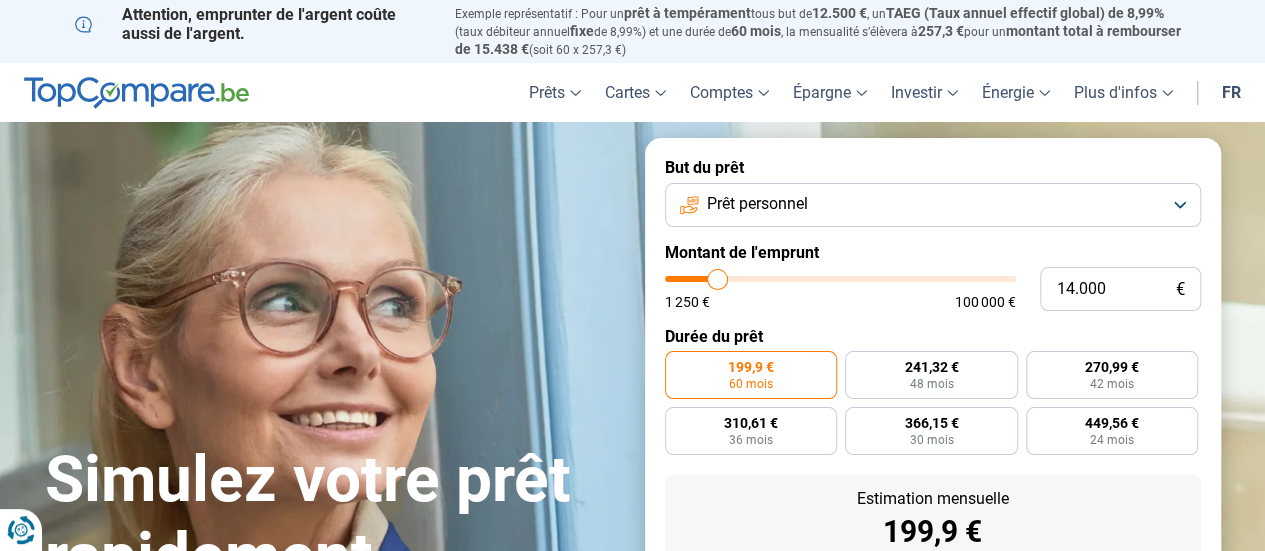 type on "13.500" 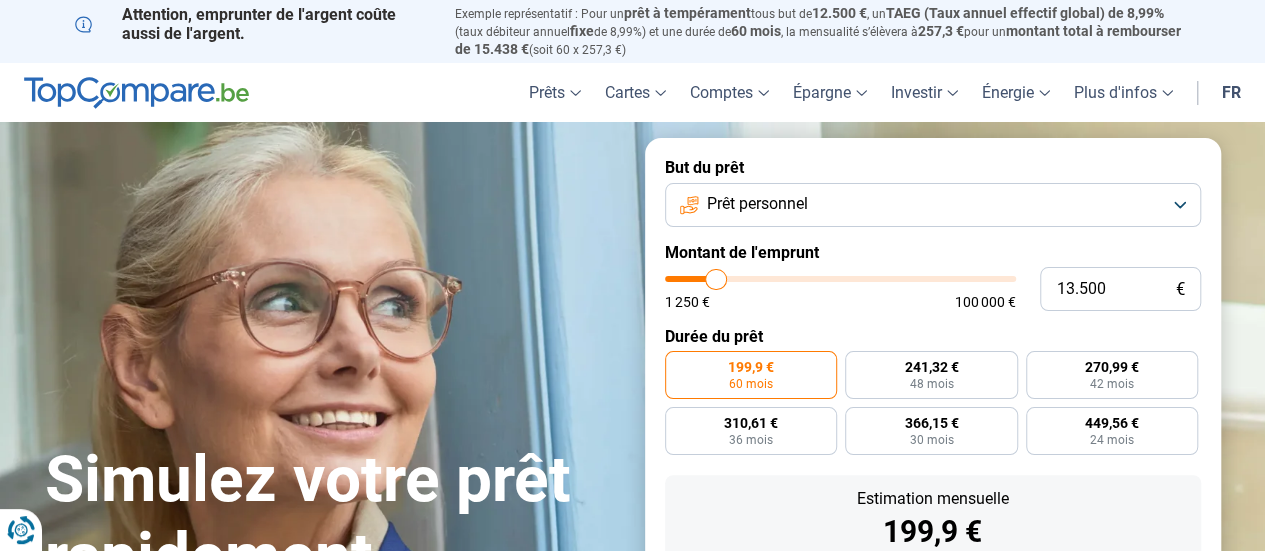 type on "13.000" 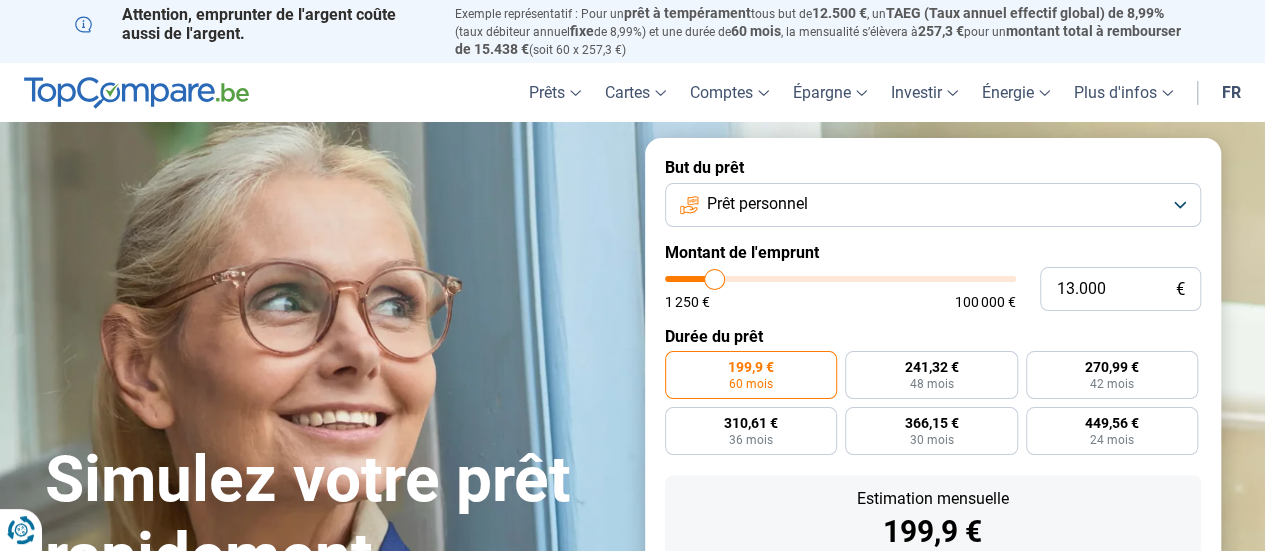 type on "12.500" 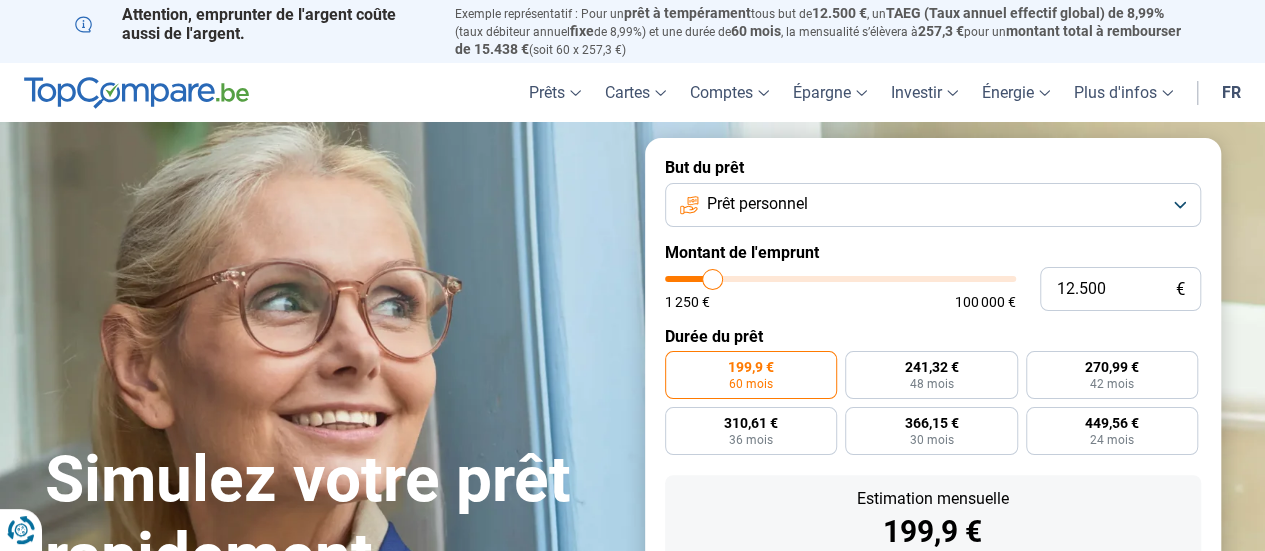 type on "12.250" 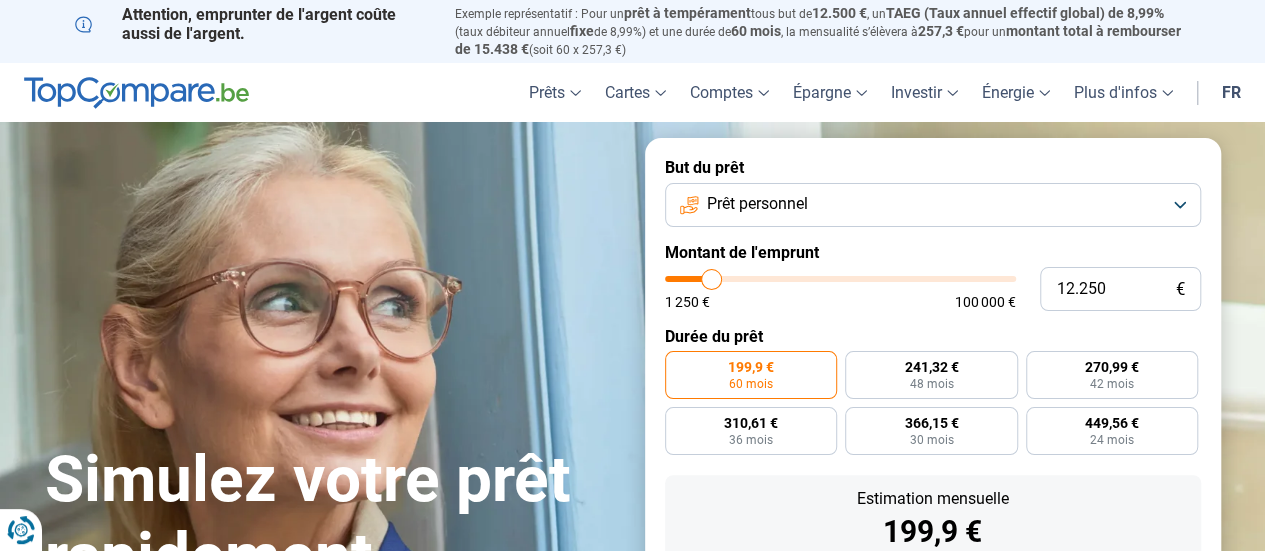 type on "12.000" 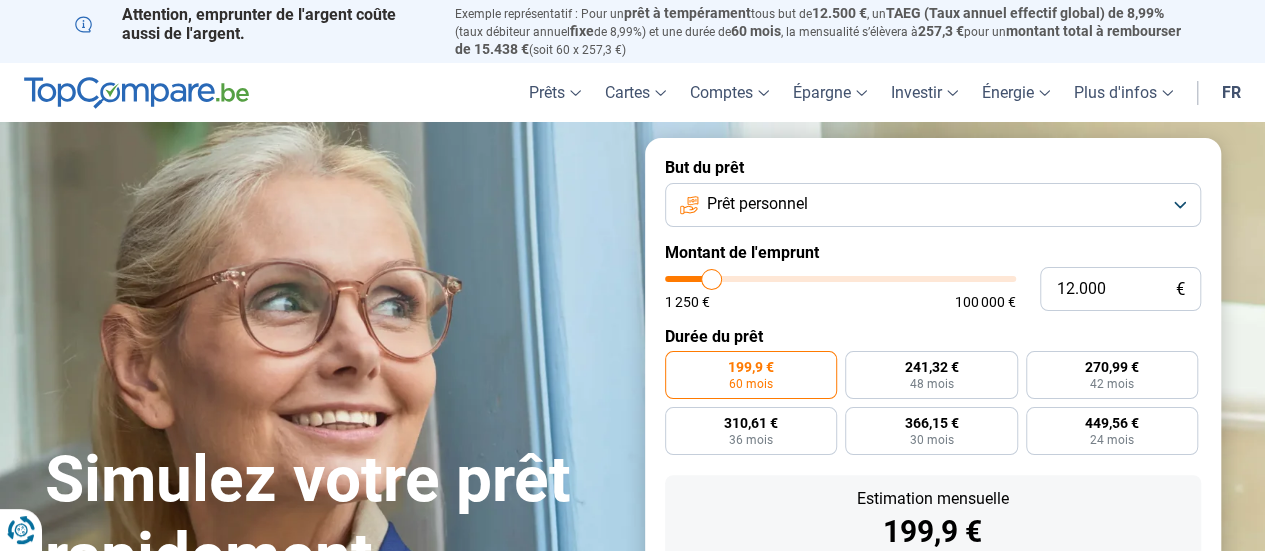 type on "12000" 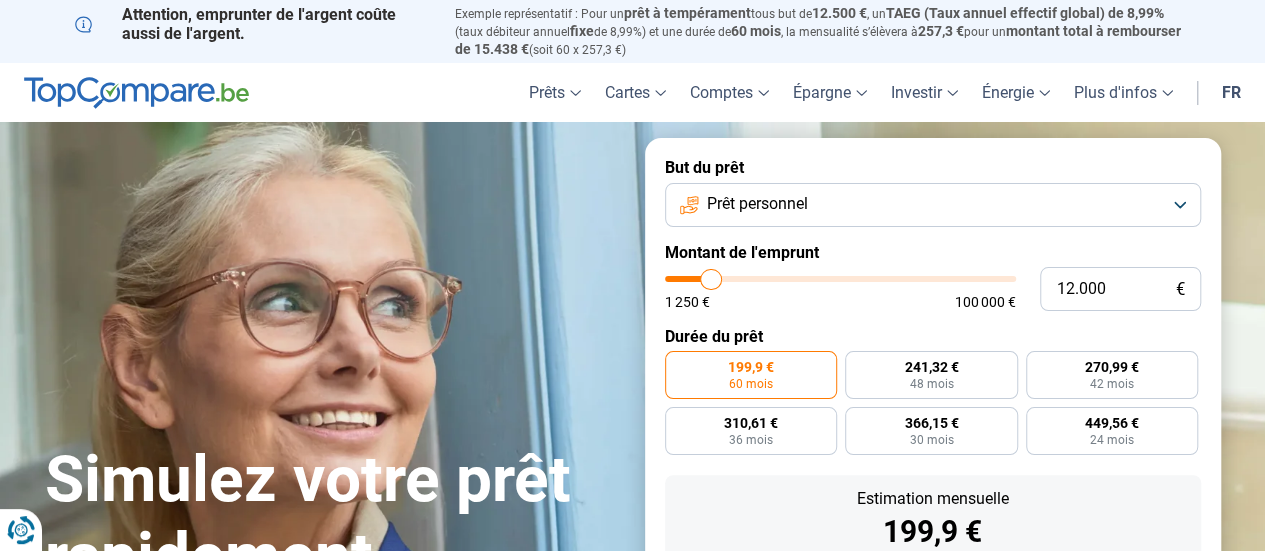 type on "11.750" 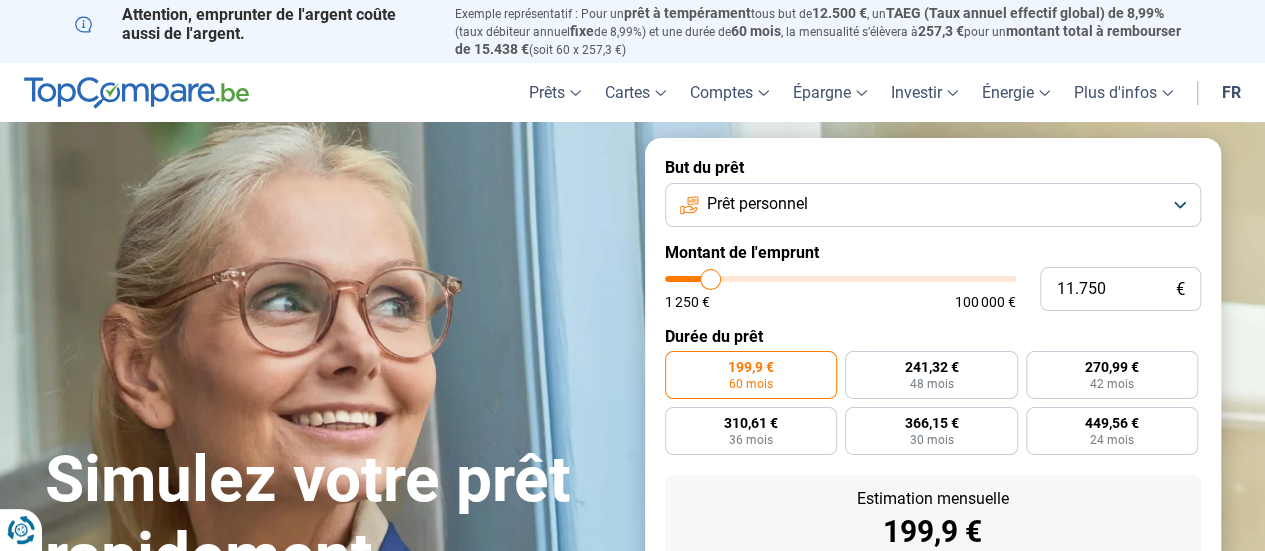 type on "11.250" 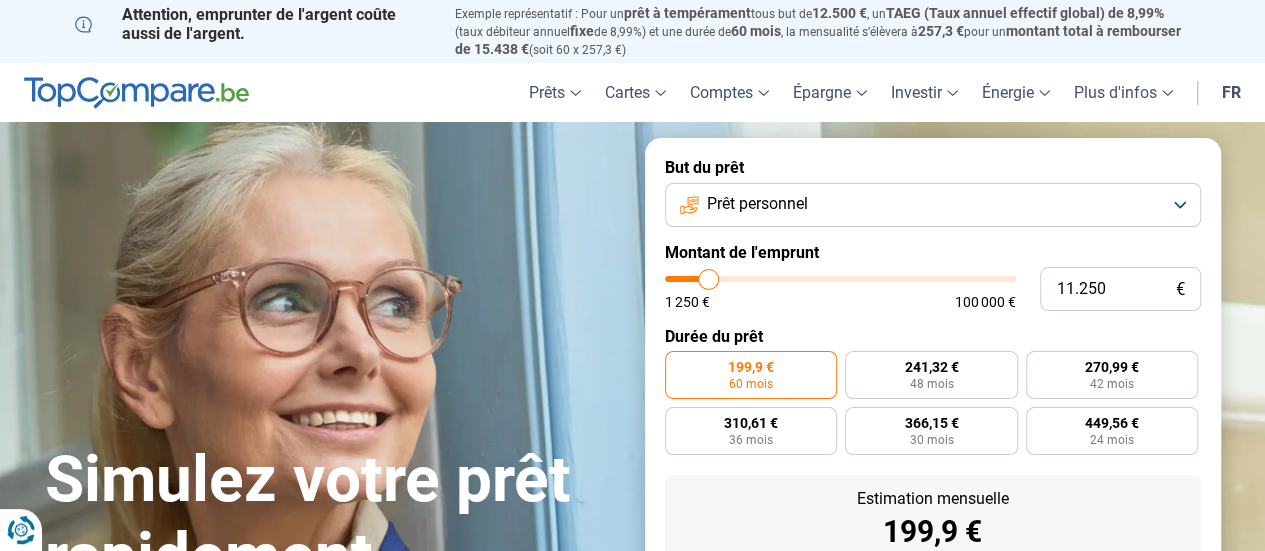 type on "11.000" 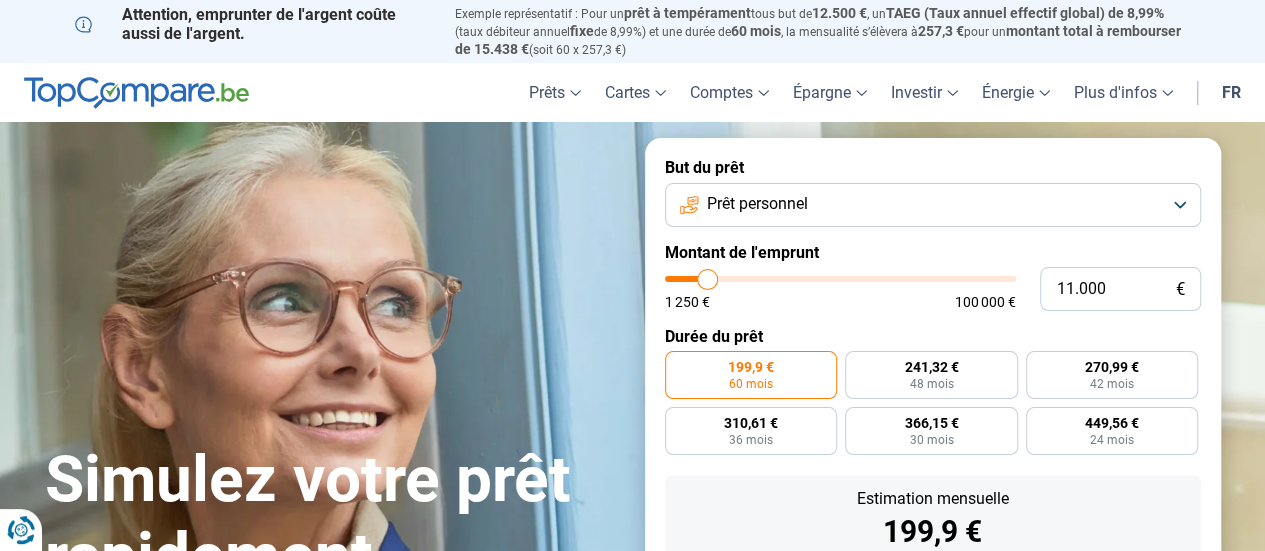 type on "10.750" 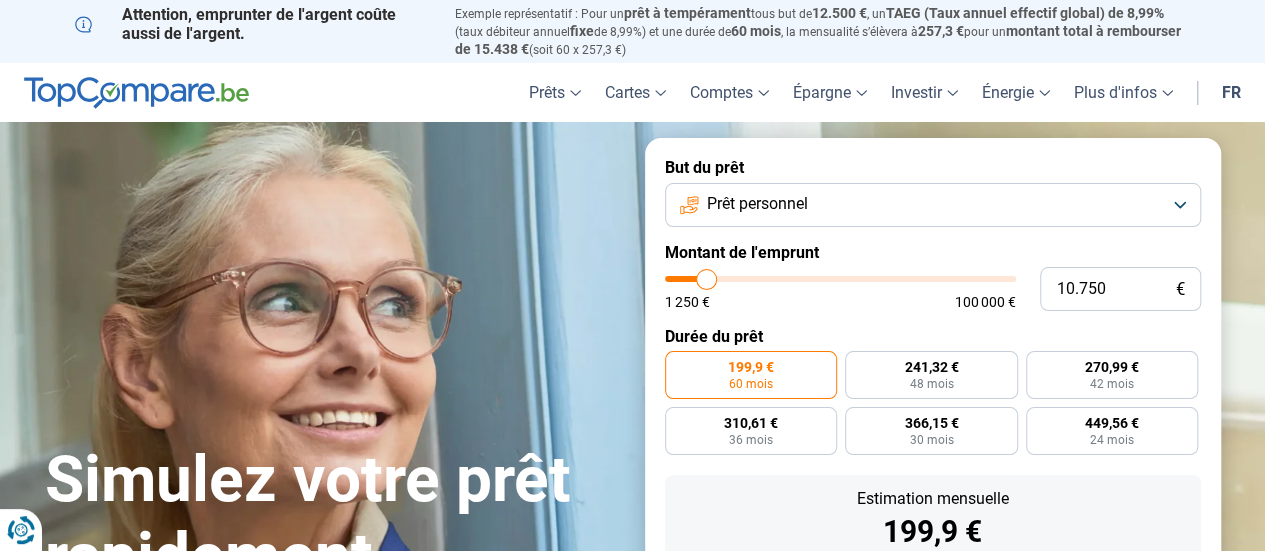 type on "10.500" 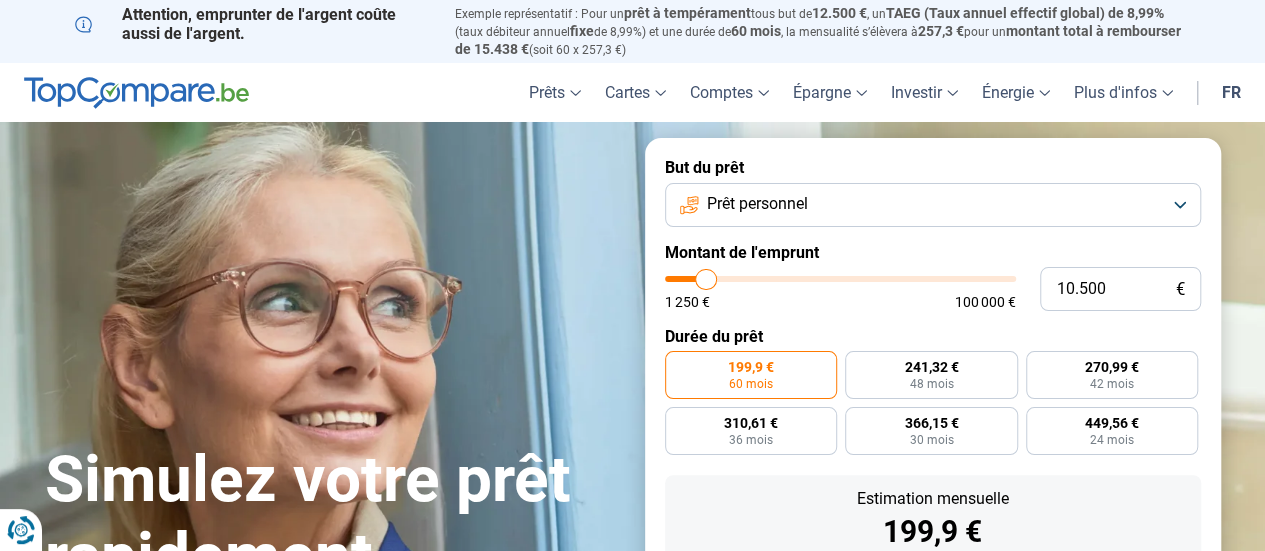 type on "10.250" 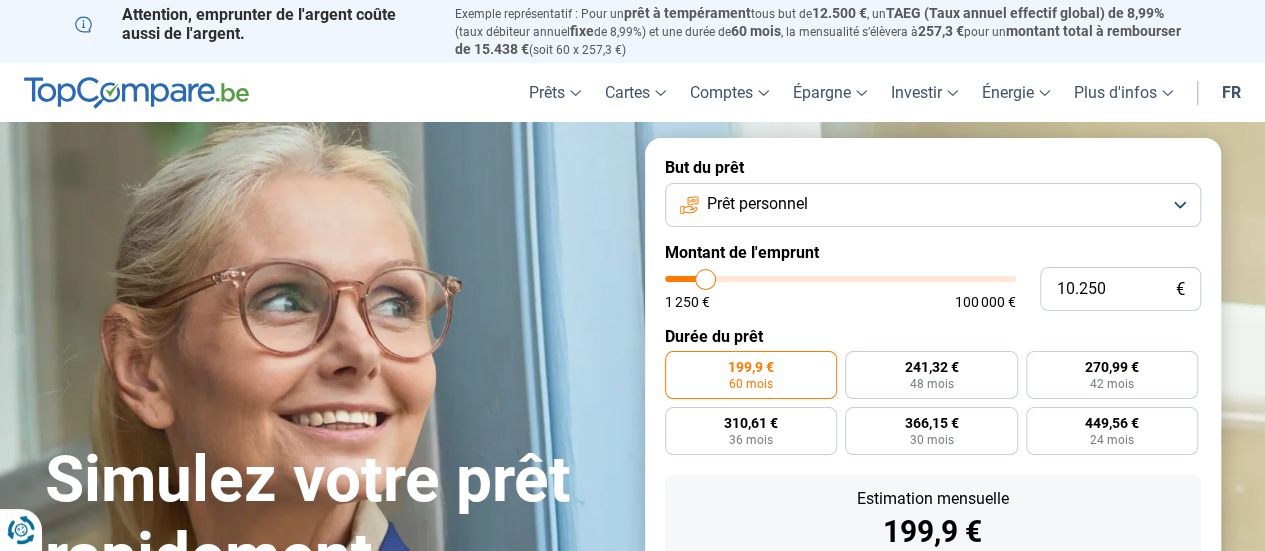 type on "9.750" 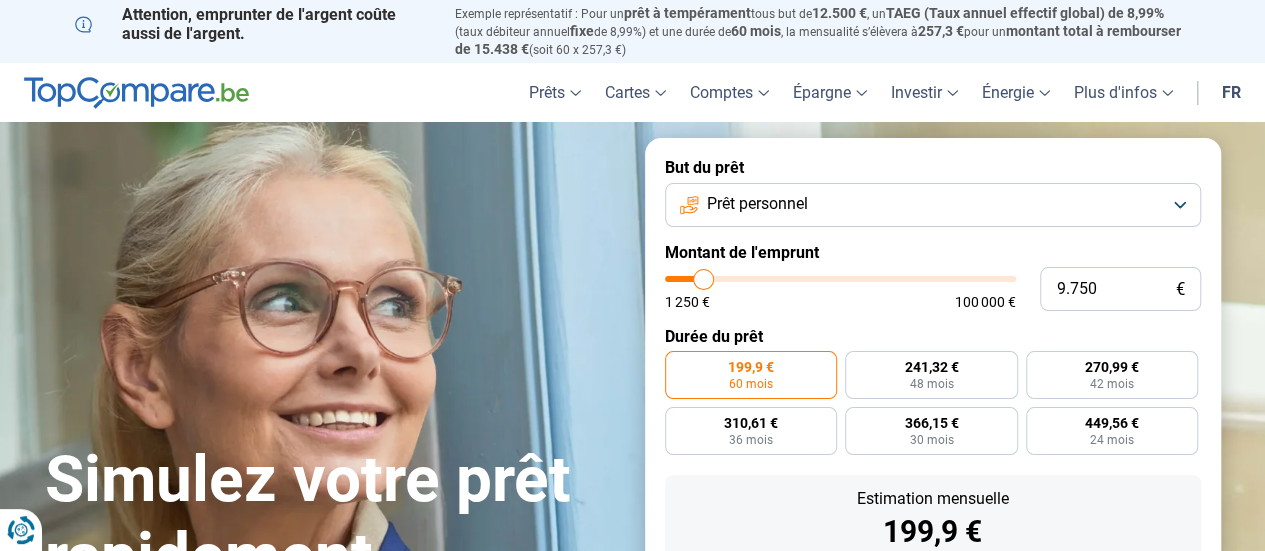 type on "10.000" 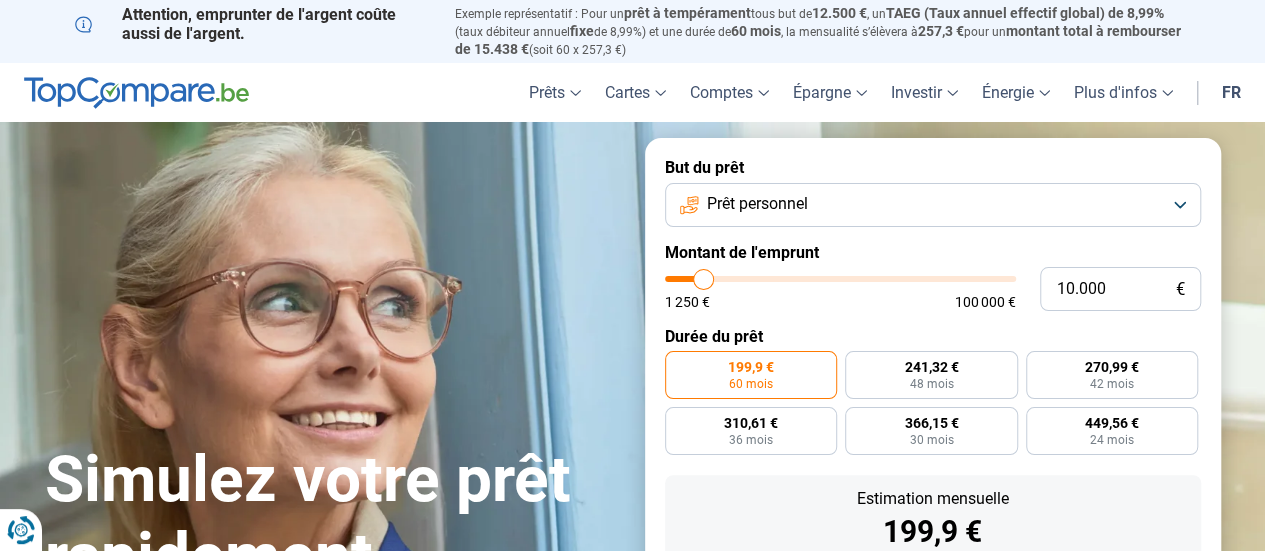type on "10000" 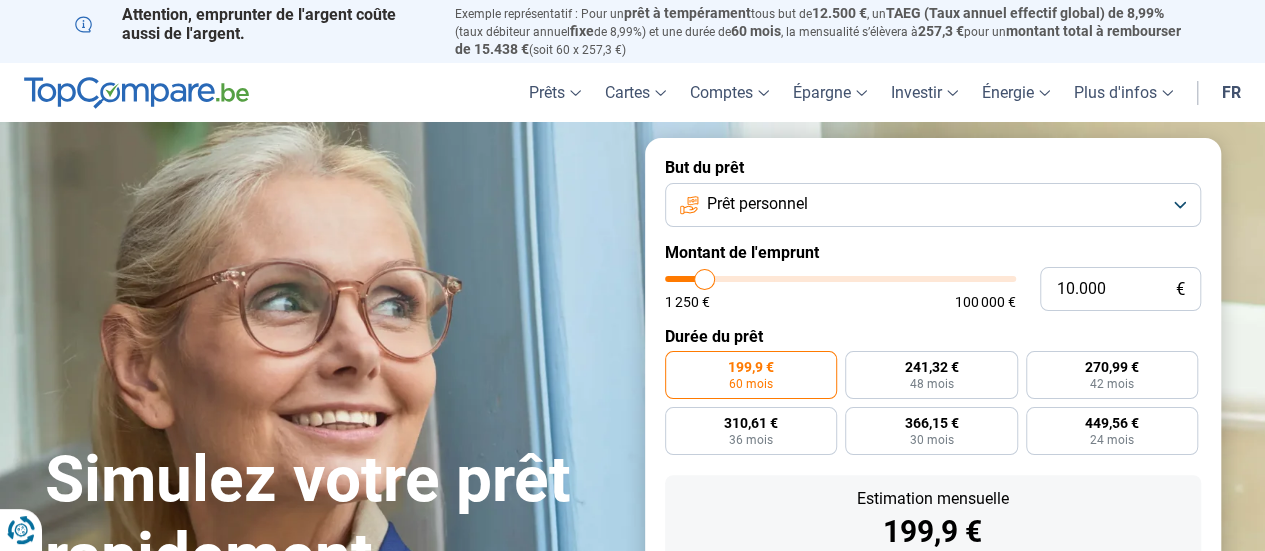 type on "10.250" 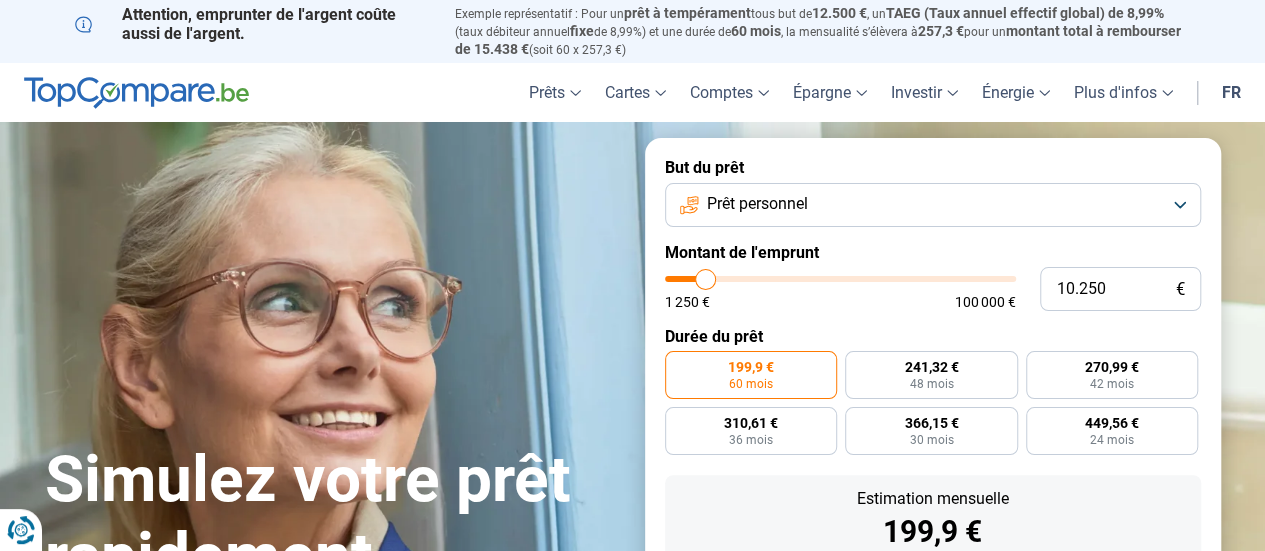 type on "10.750" 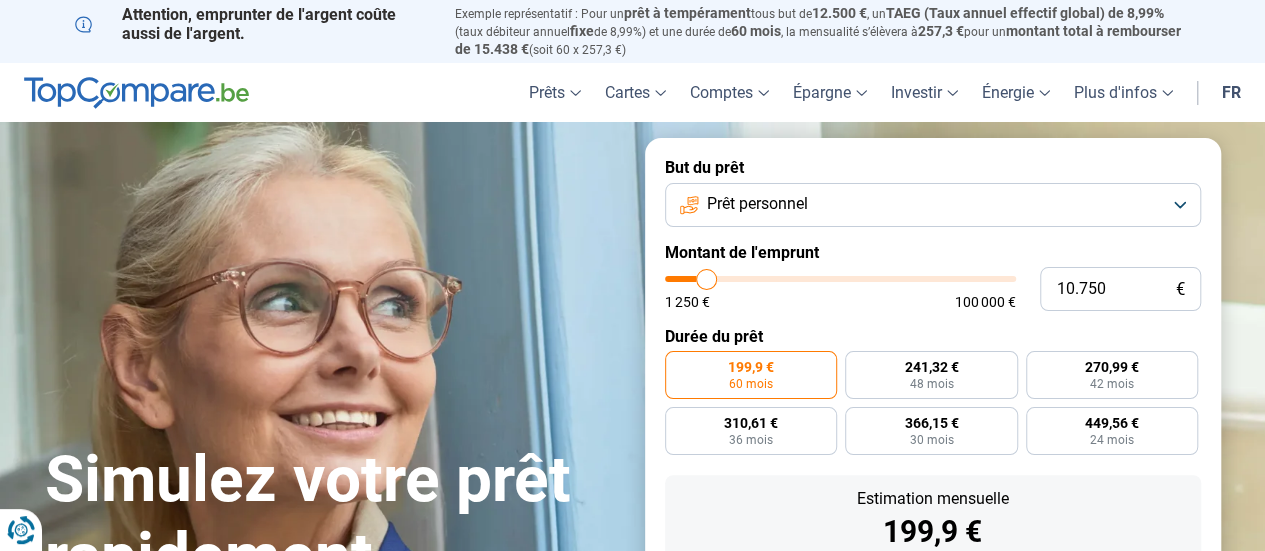 type on "11.250" 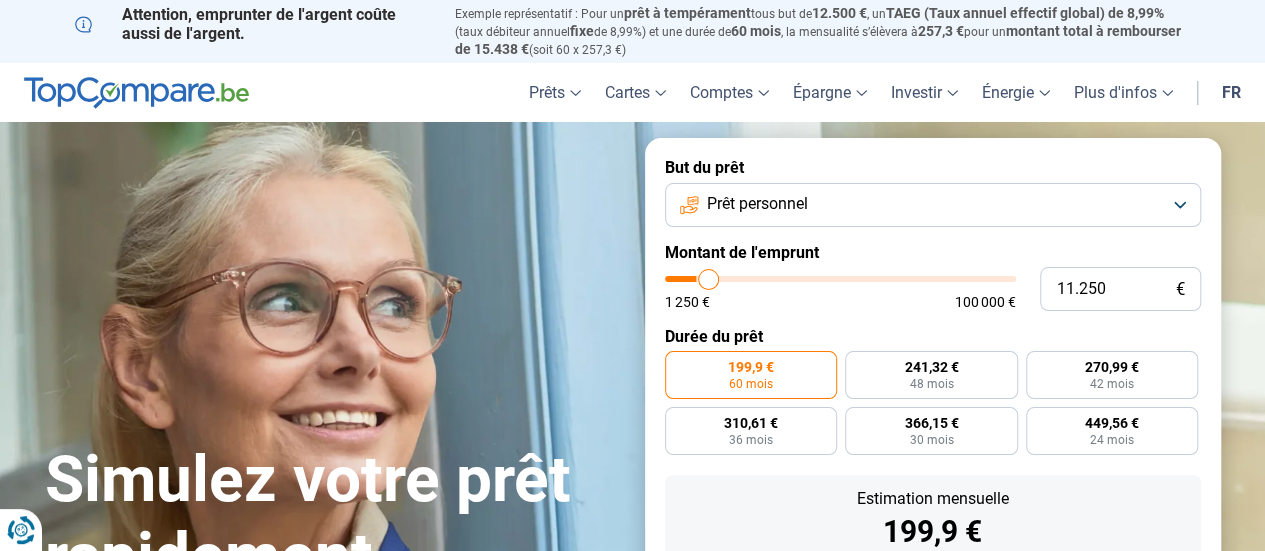 type on "11.750" 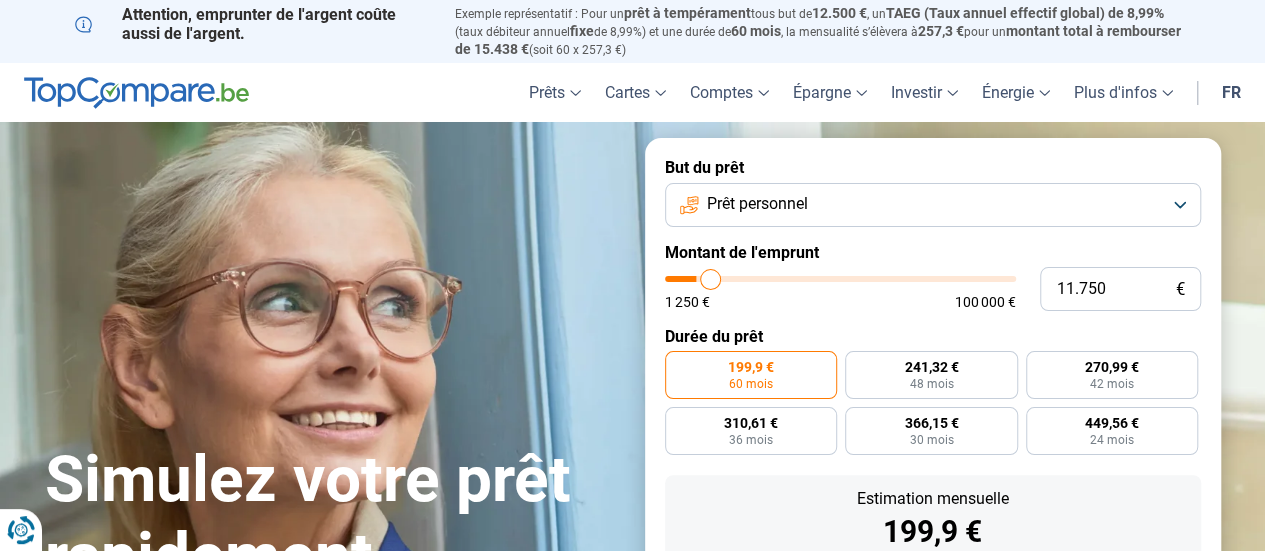 type on "12.250" 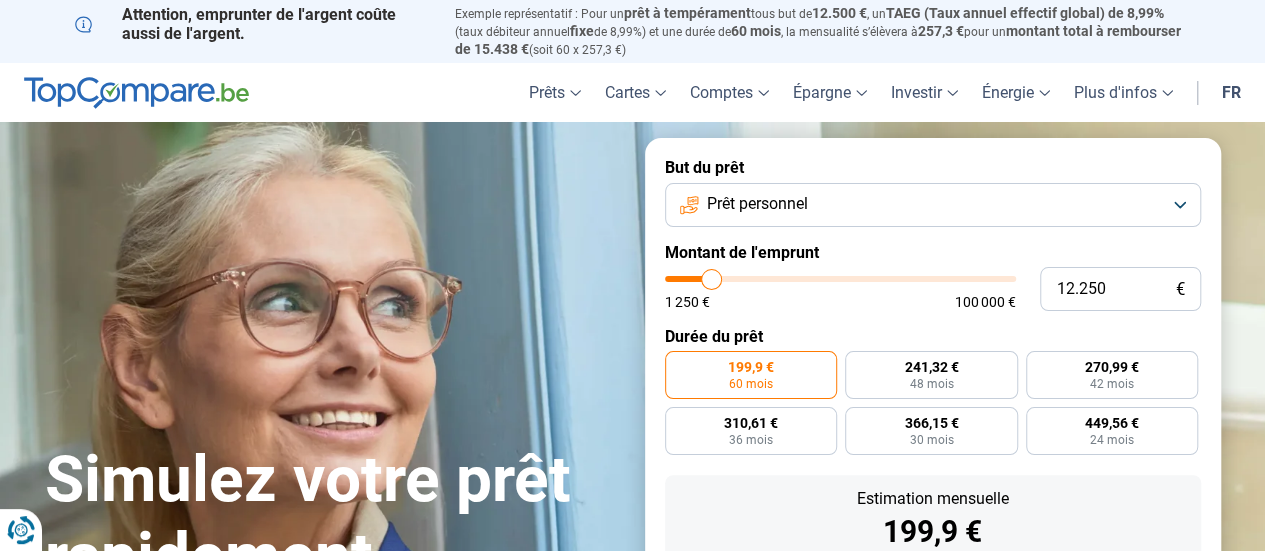 type on "12.500" 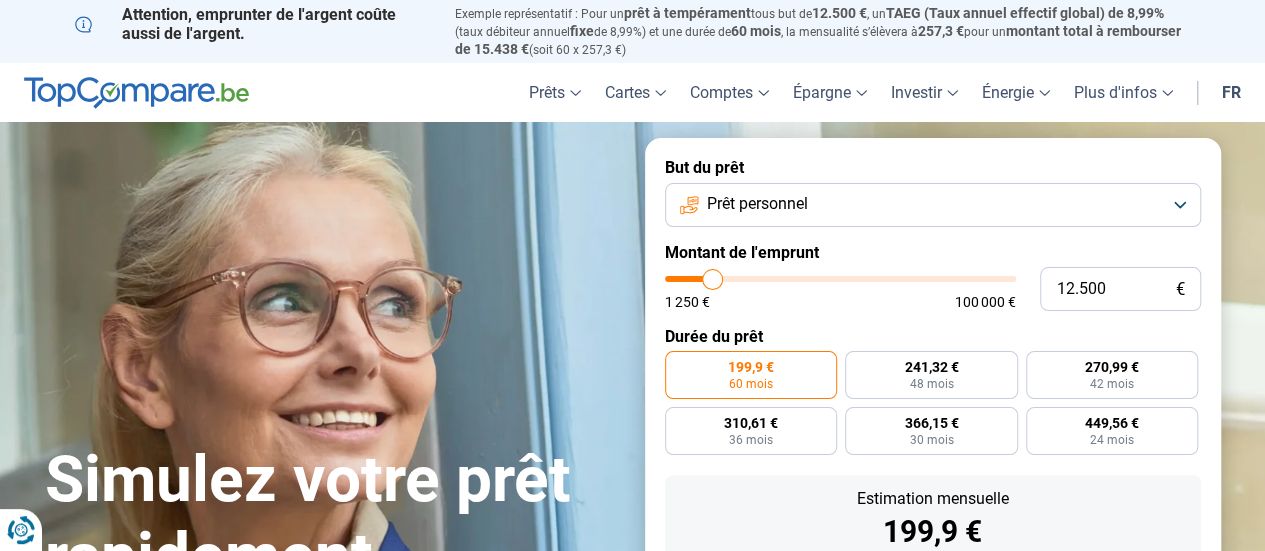 type on "12.750" 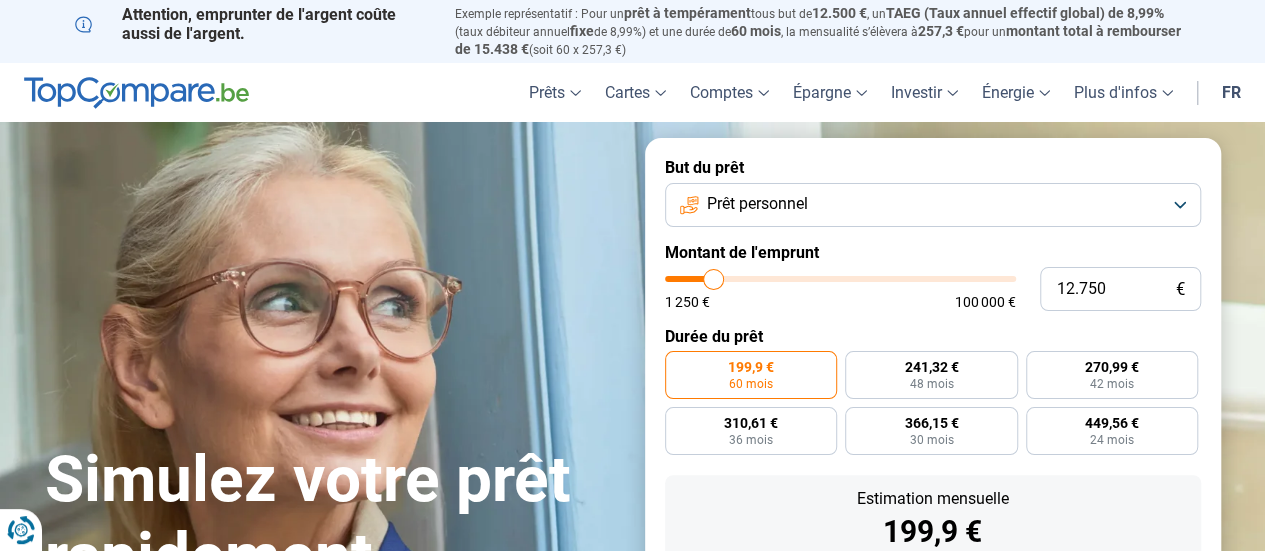 type on "12.500" 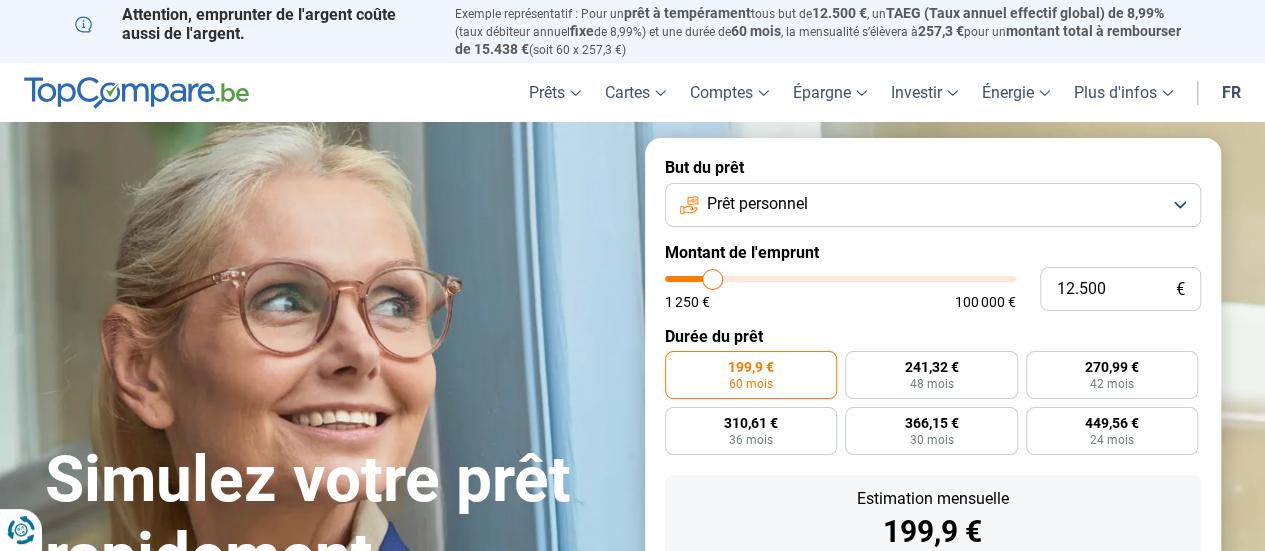 type on "12.250" 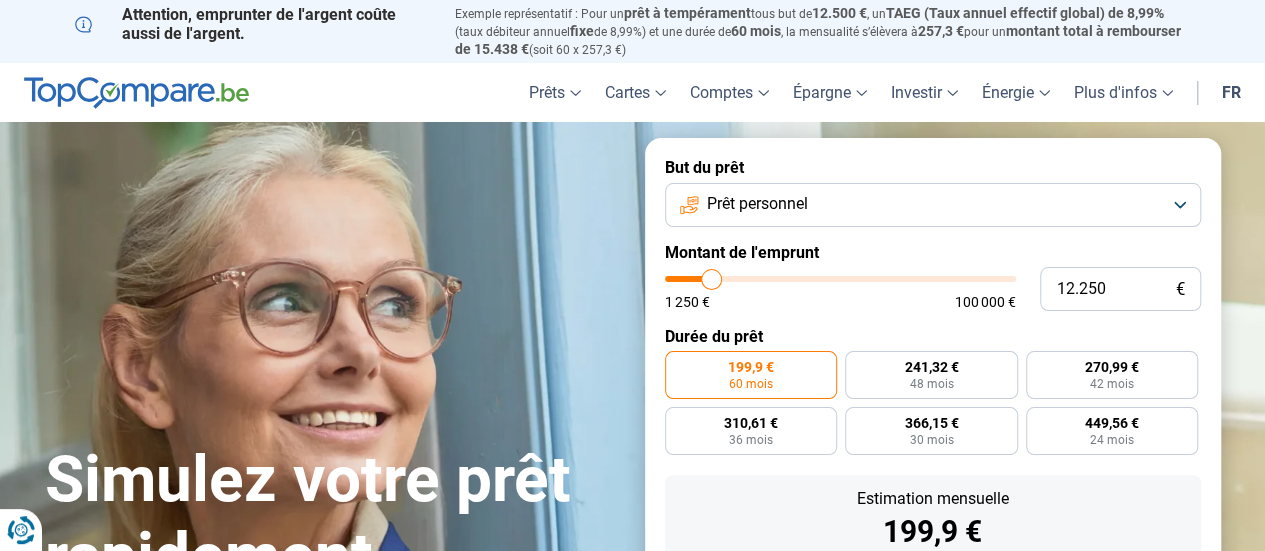 type on "12.000" 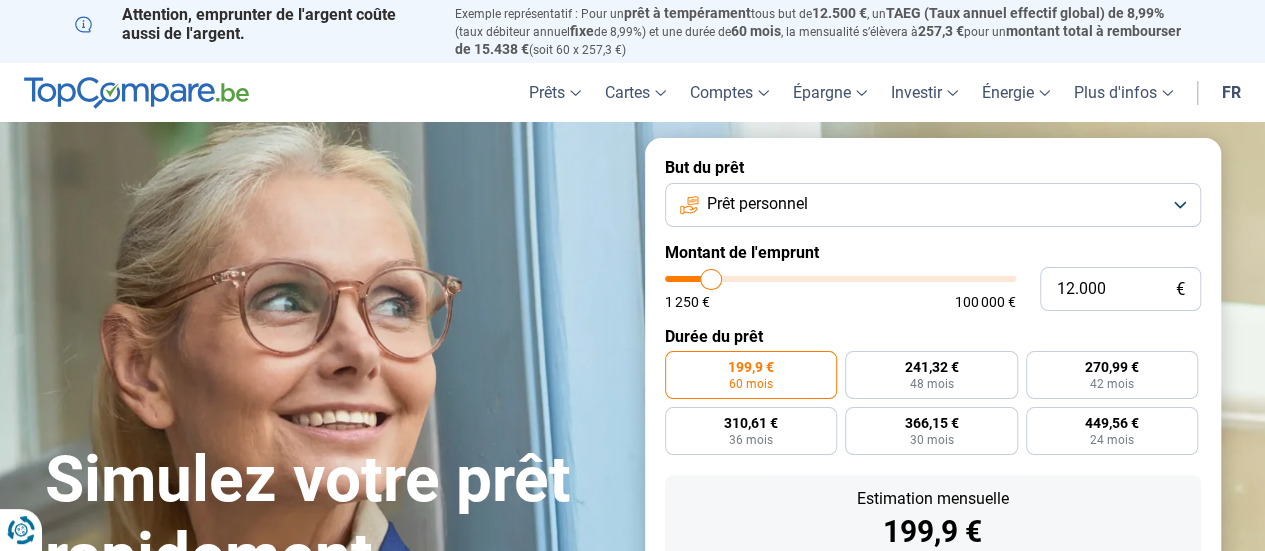 type on "11.500" 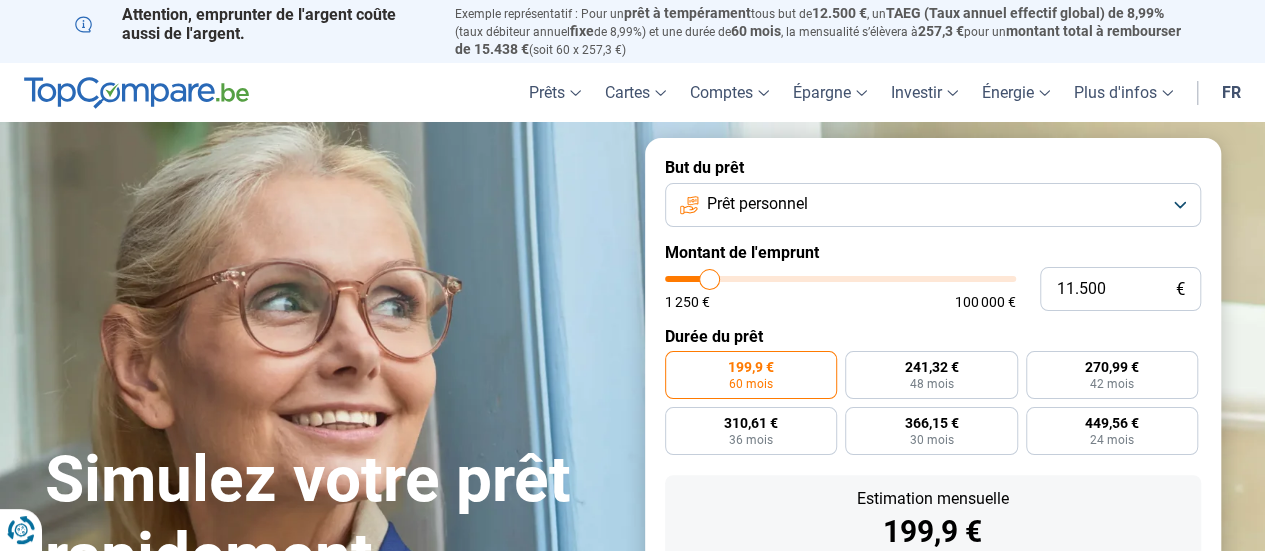 type on "11.250" 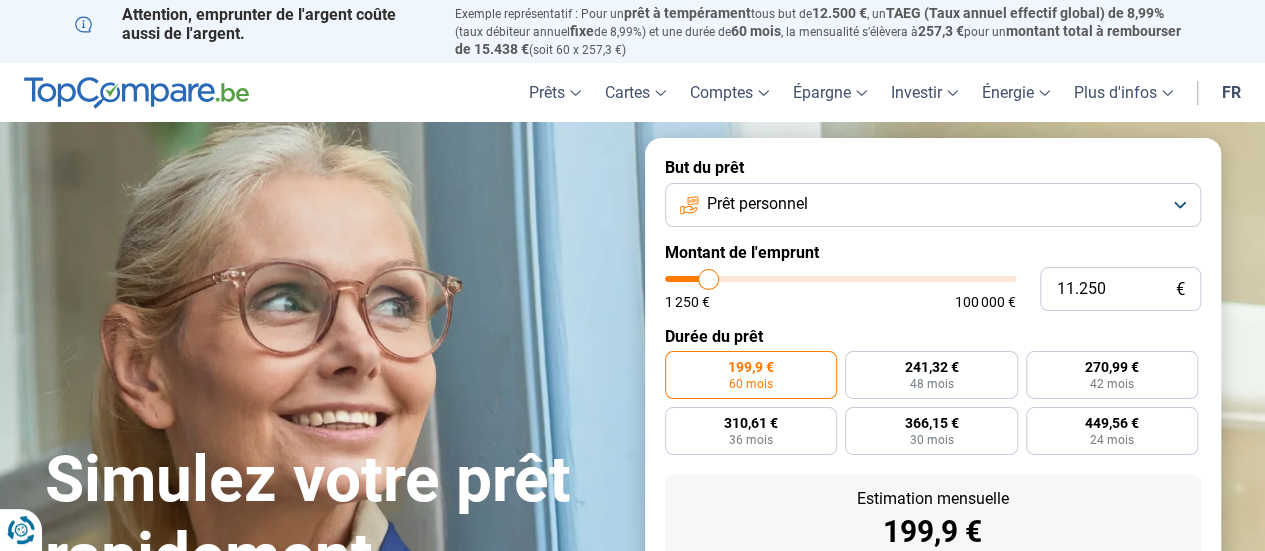 type on "11.000" 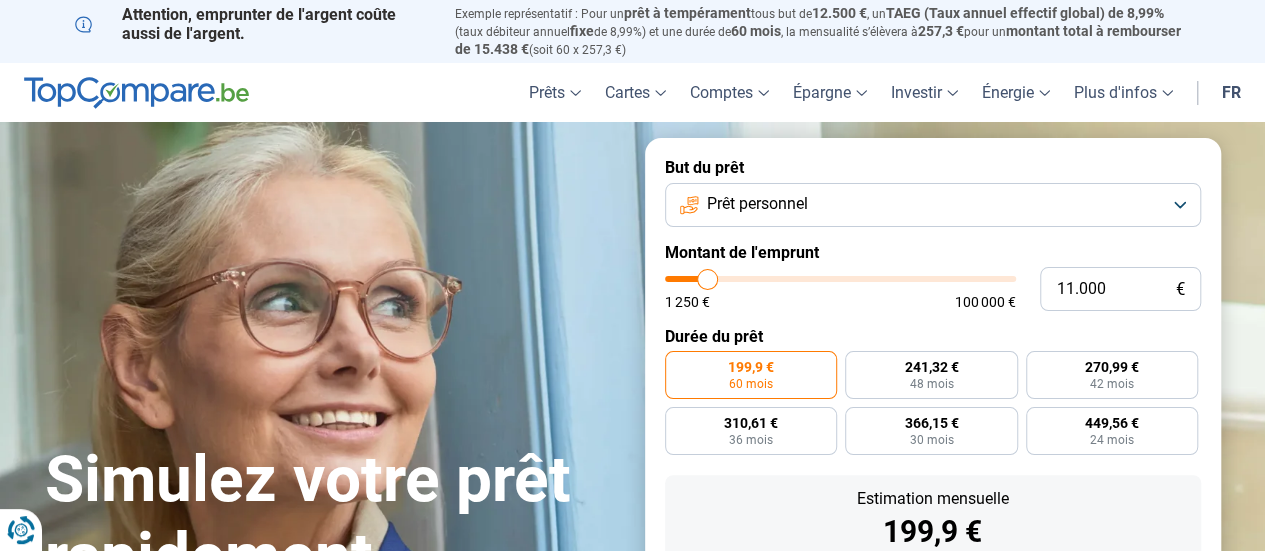 type on "10.750" 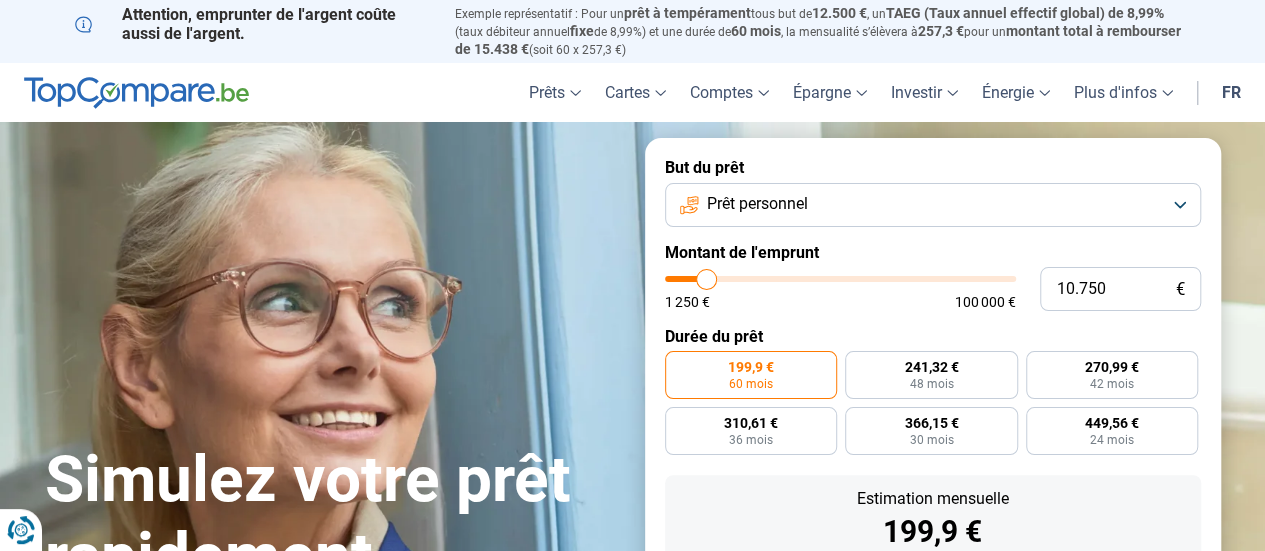 type on "10.500" 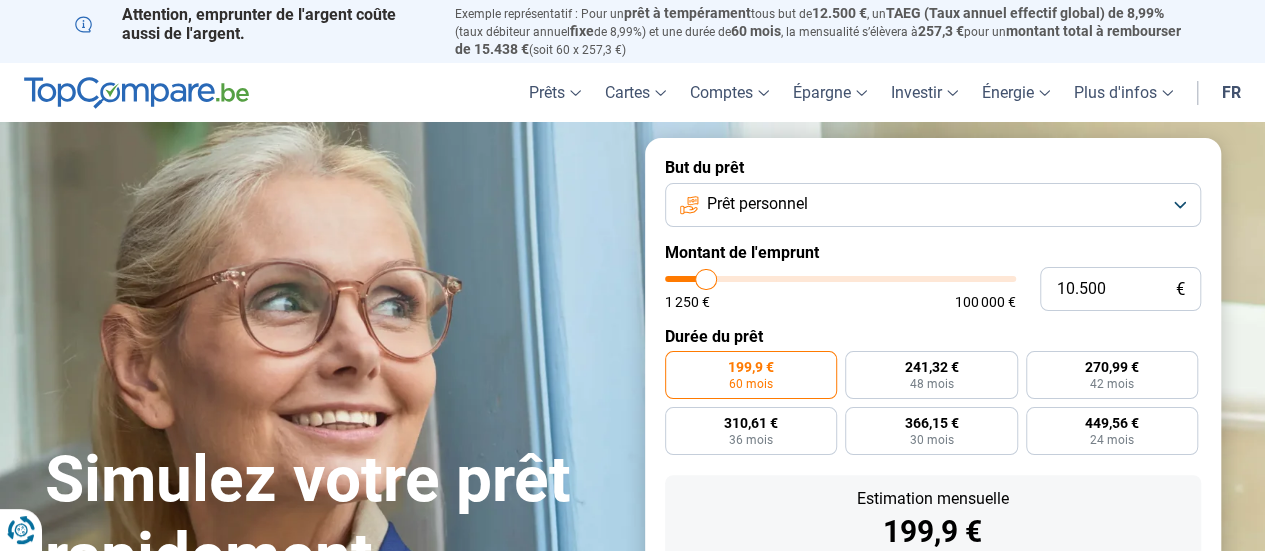 type on "10.250" 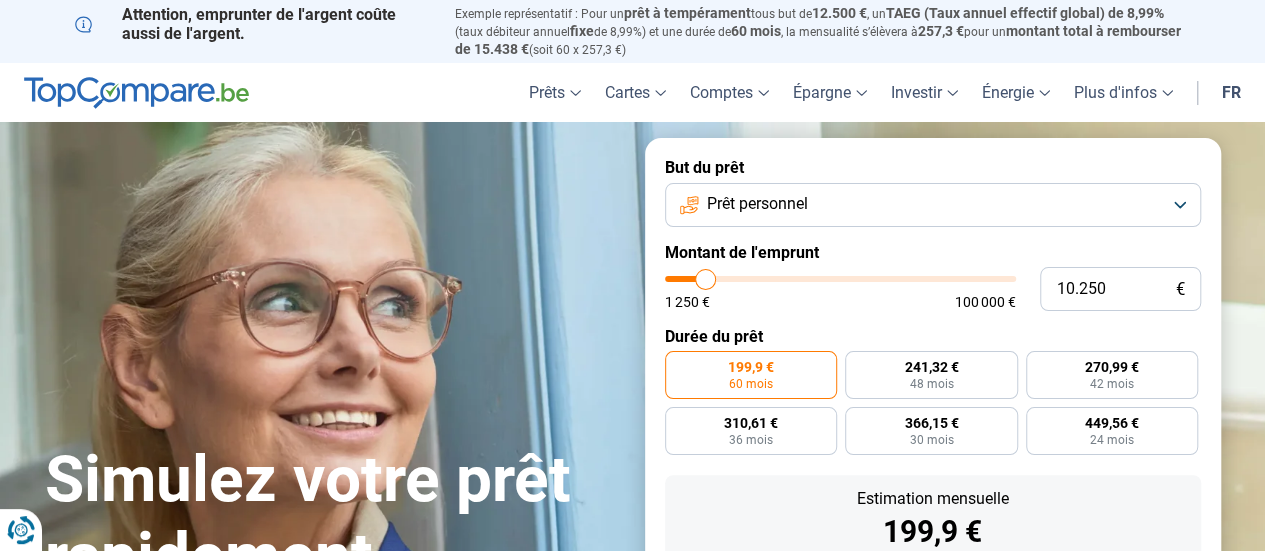 type on "9.750" 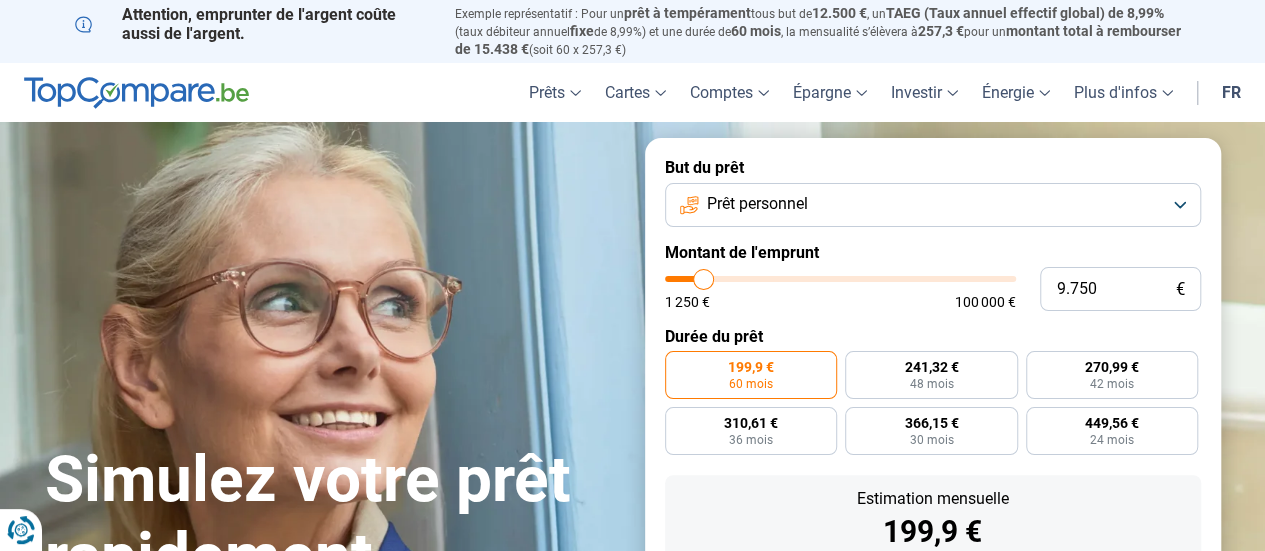 type on "9.500" 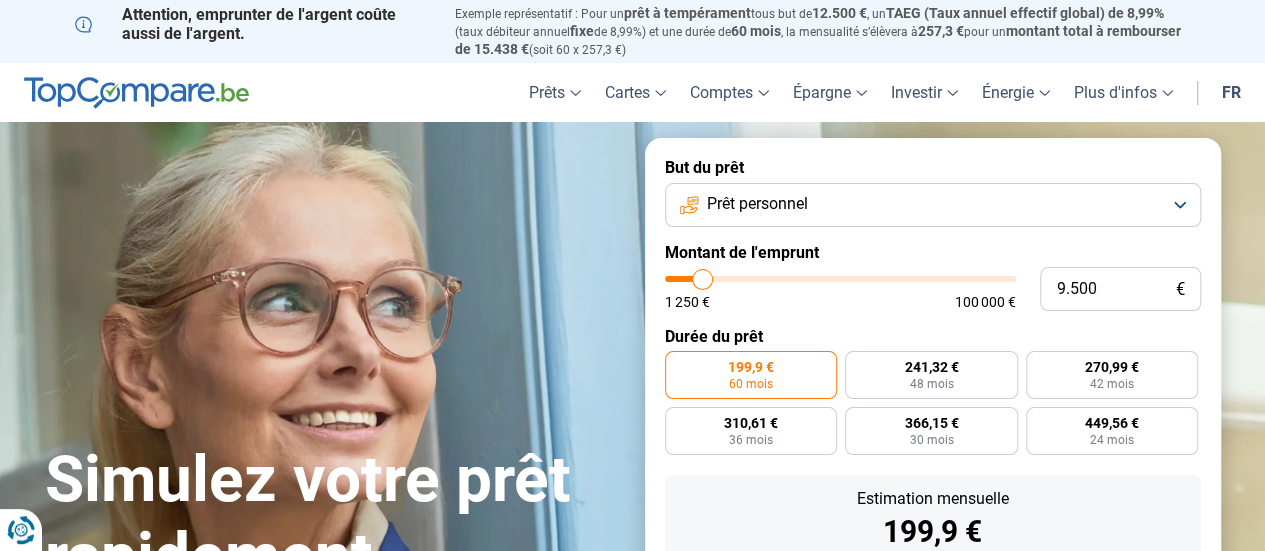 type on "9.250" 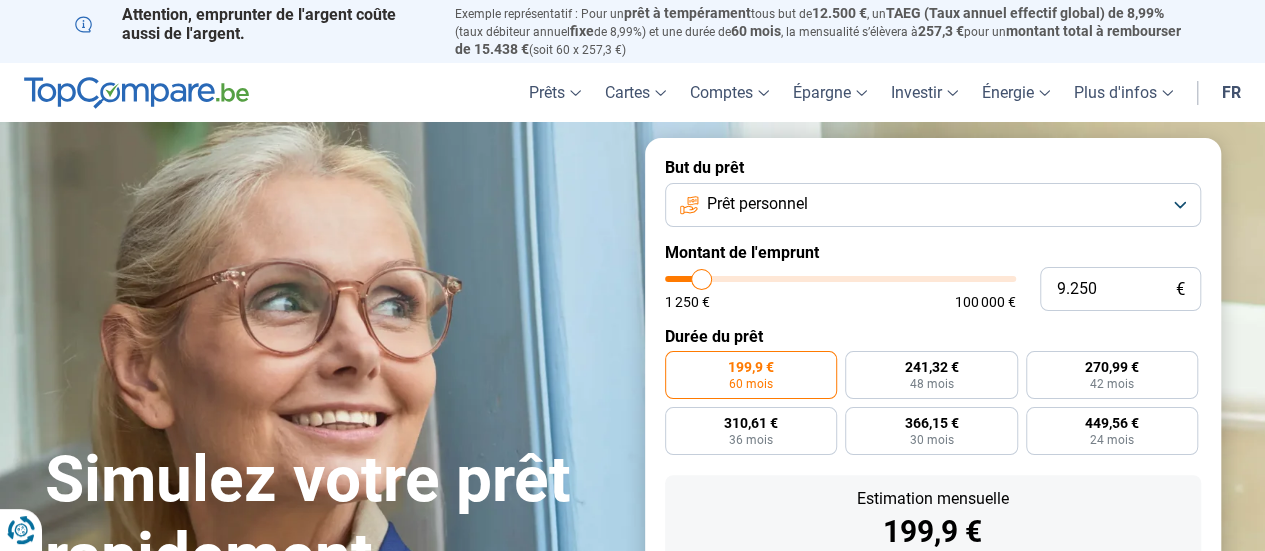 type on "9.000" 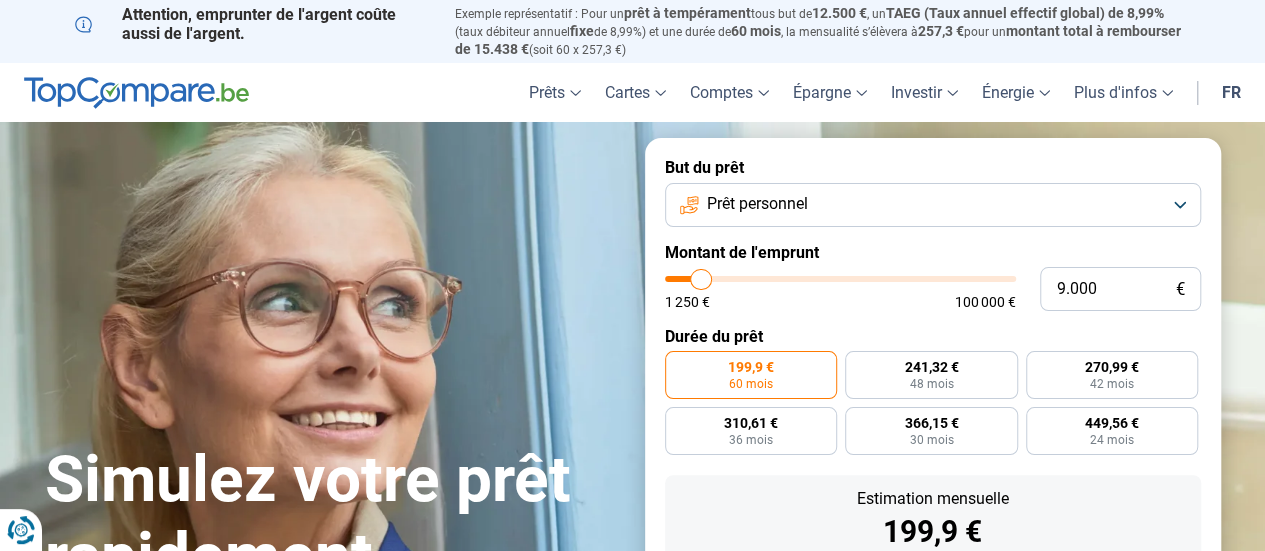 type on "8.750" 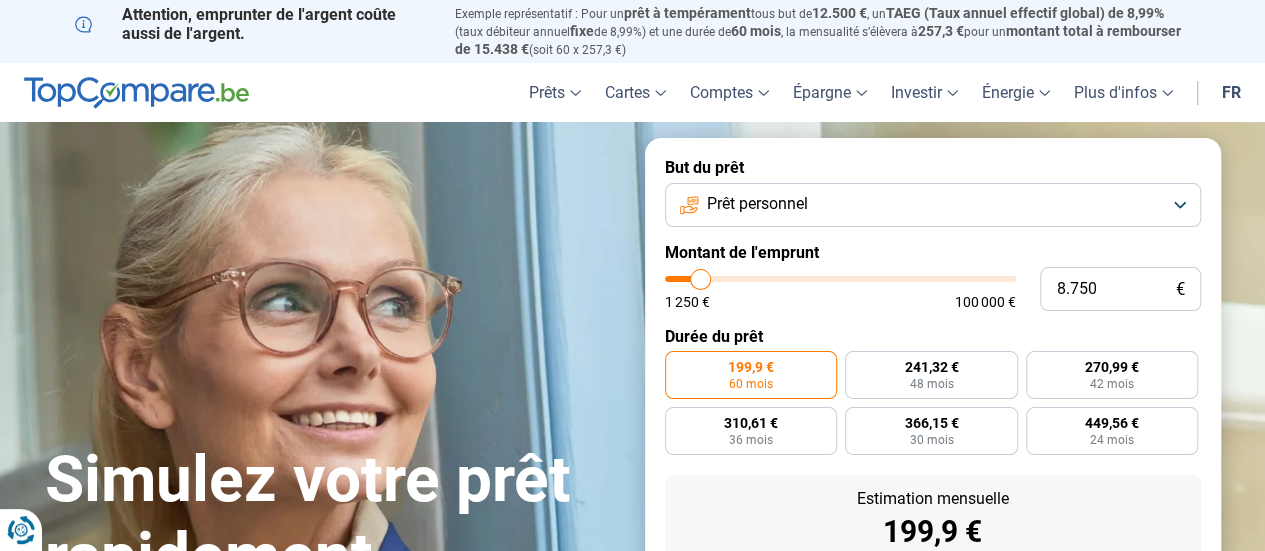 type on "8.500" 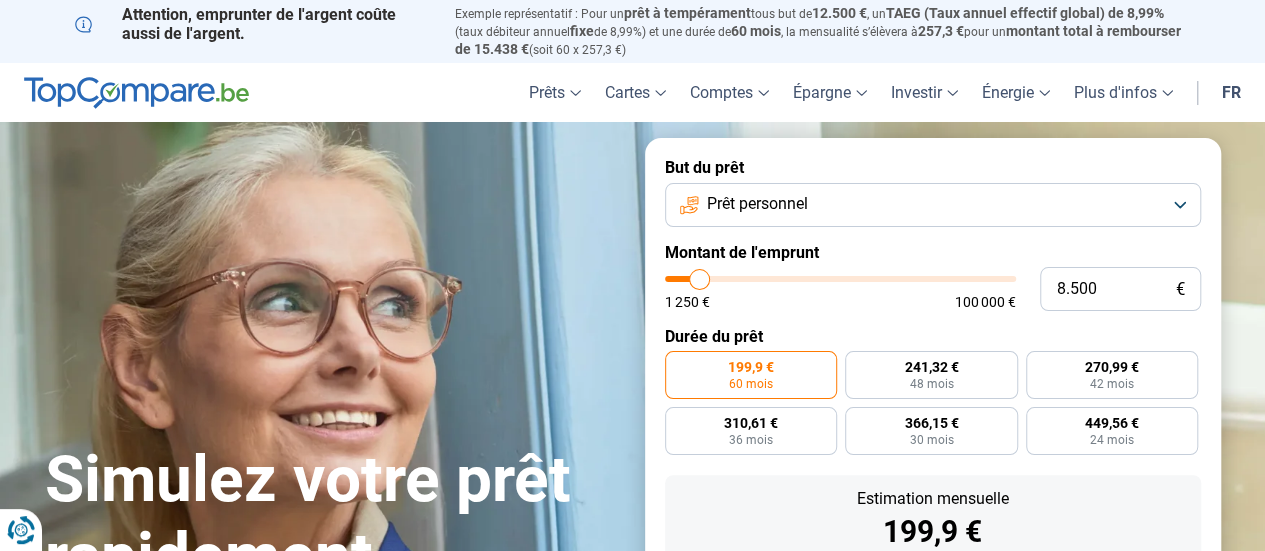 type on "8.250" 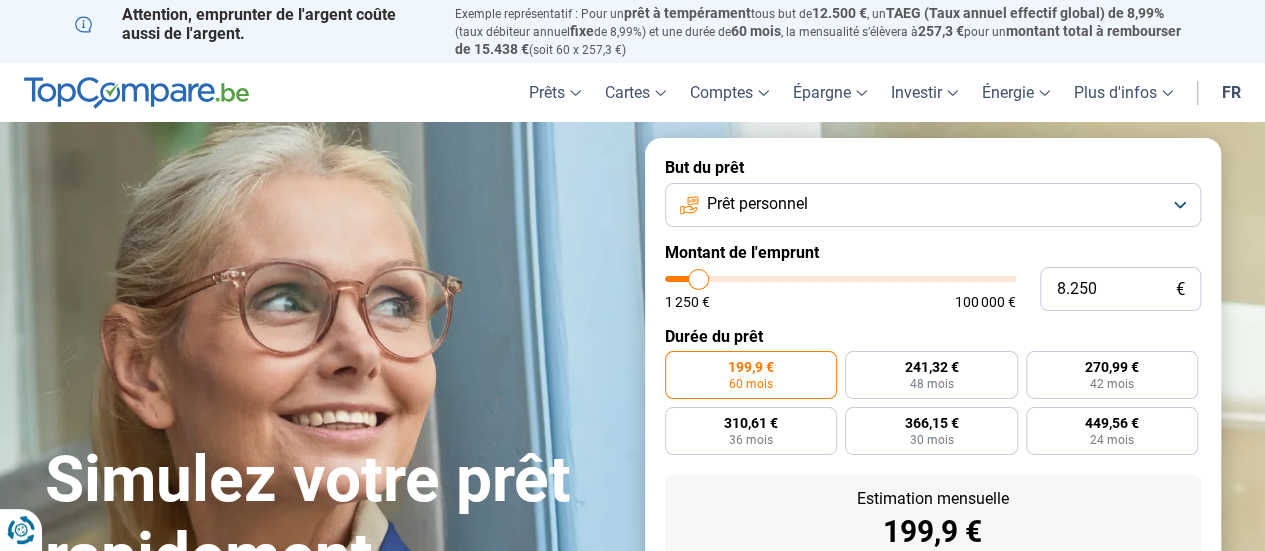 type on "8.000" 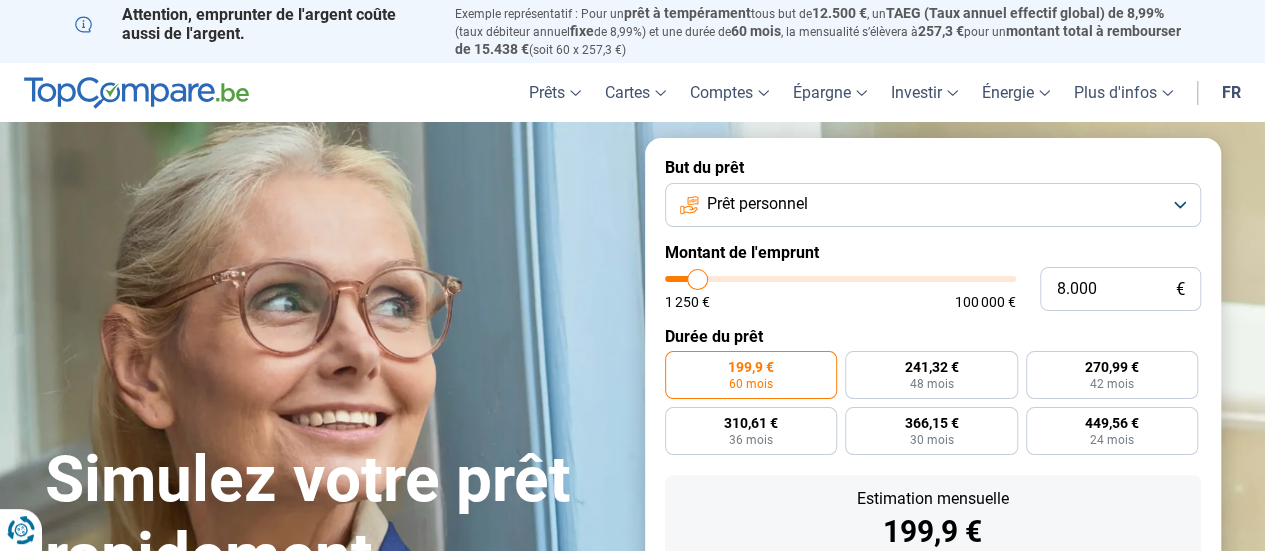 type on "7.500" 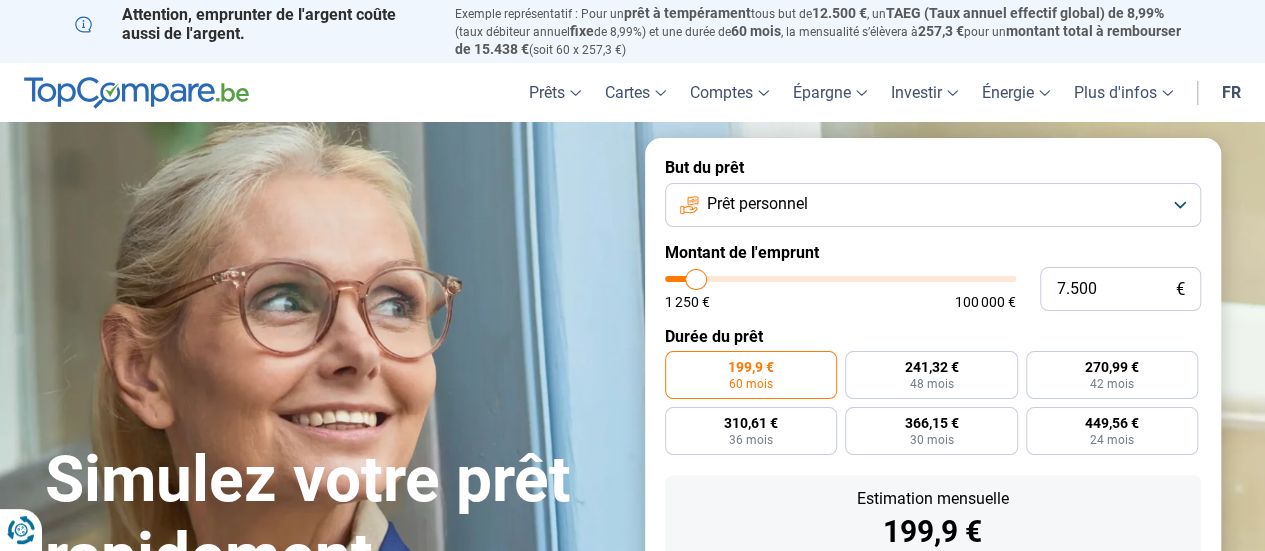 type on "7.250" 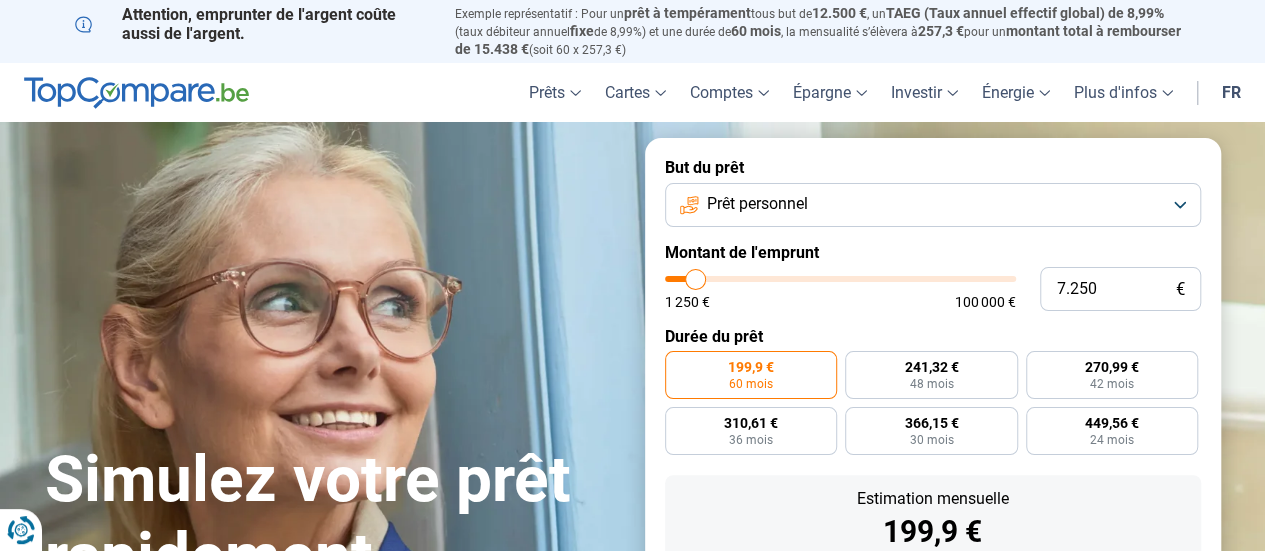 type on "7.000" 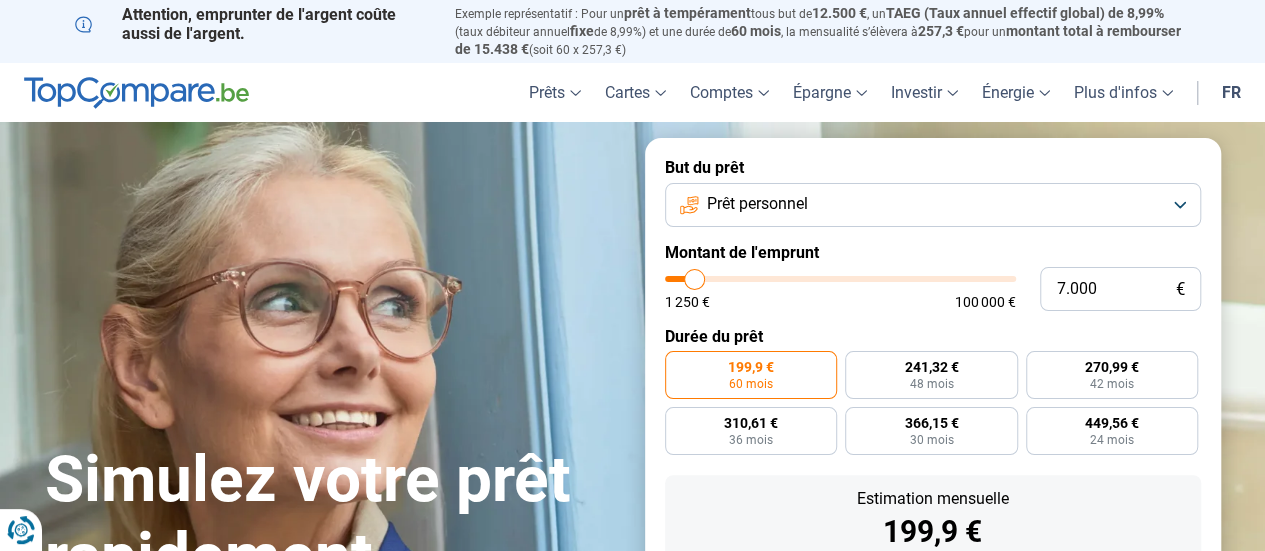 type on "6.500" 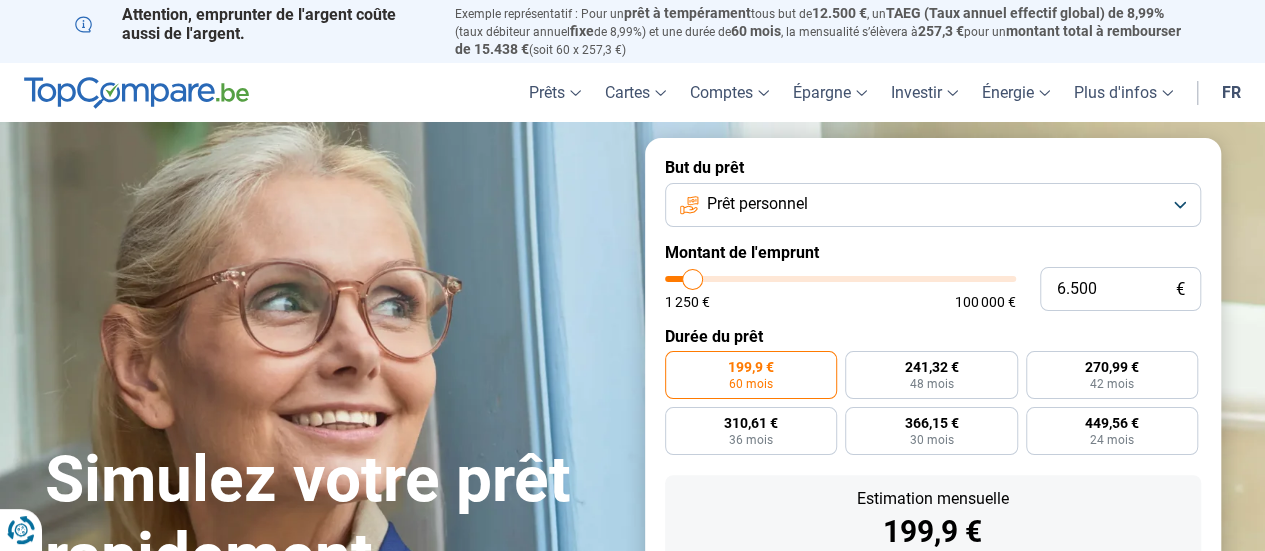 type on "6.250" 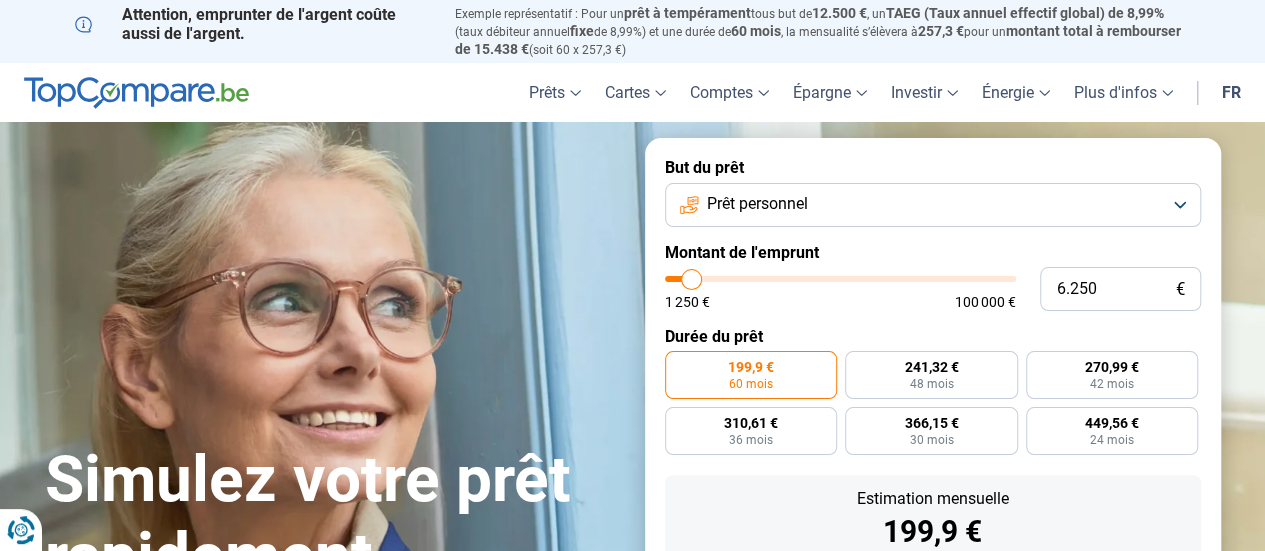 type on "6.000" 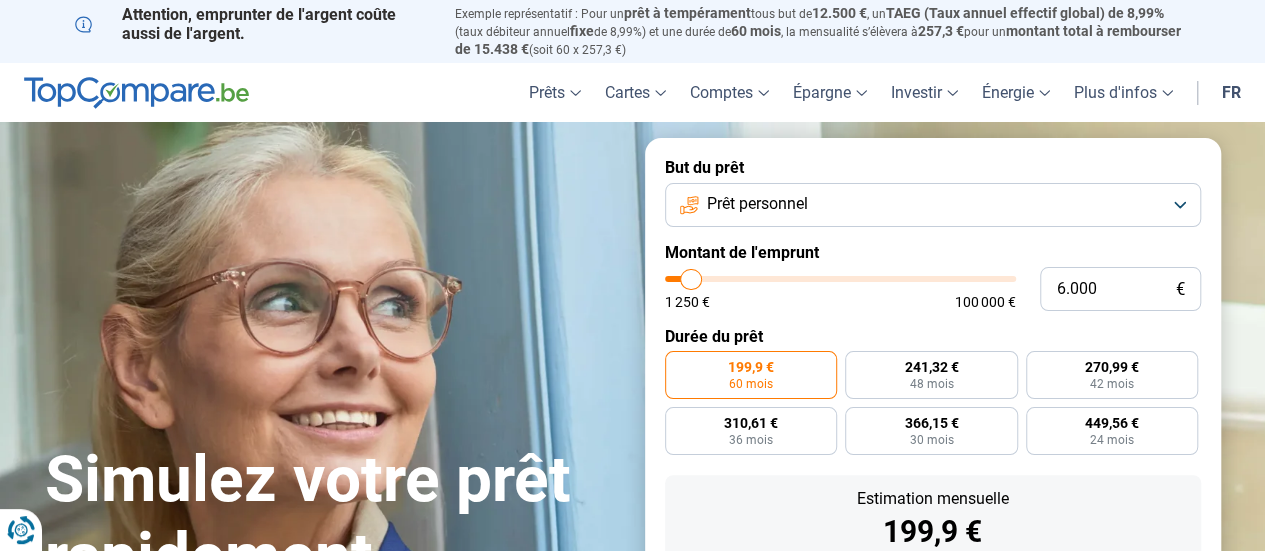 type on "5.750" 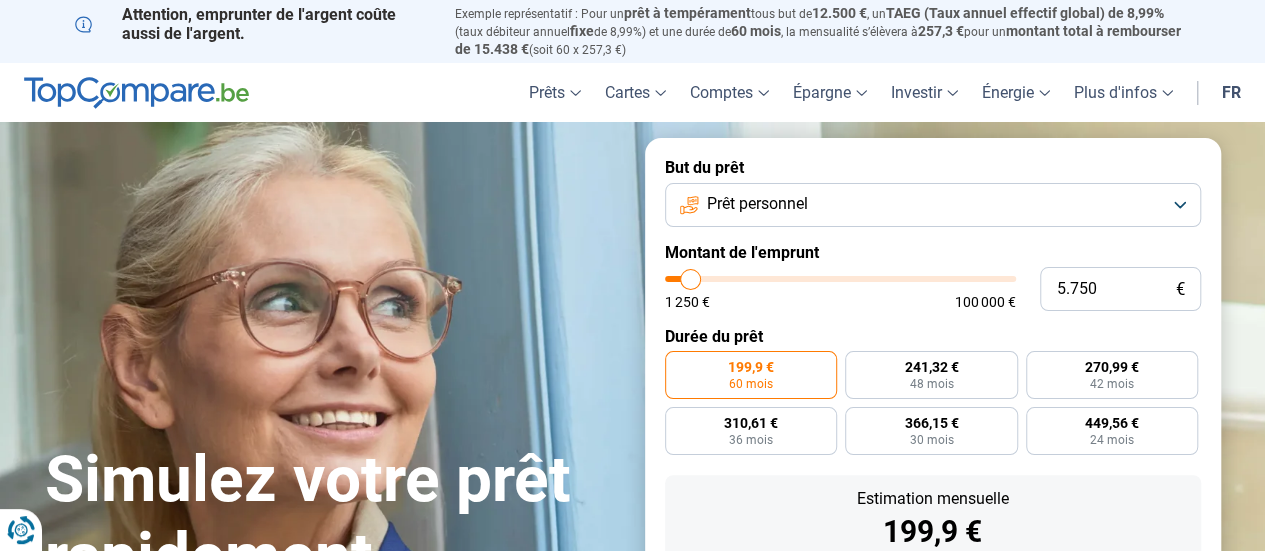 type on "5.500" 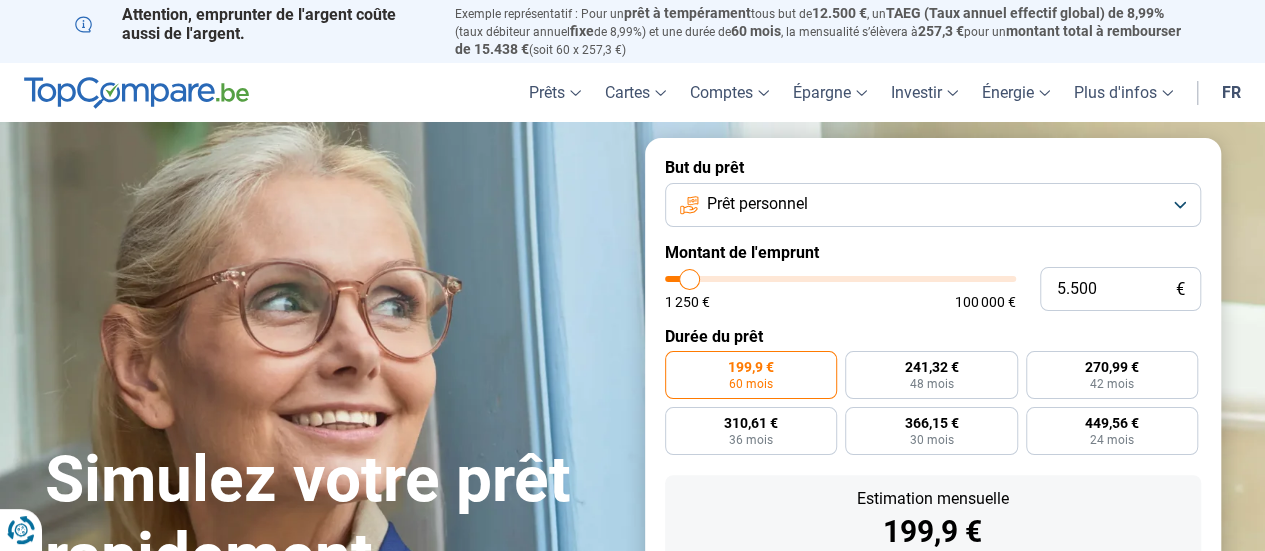 type on "5.250" 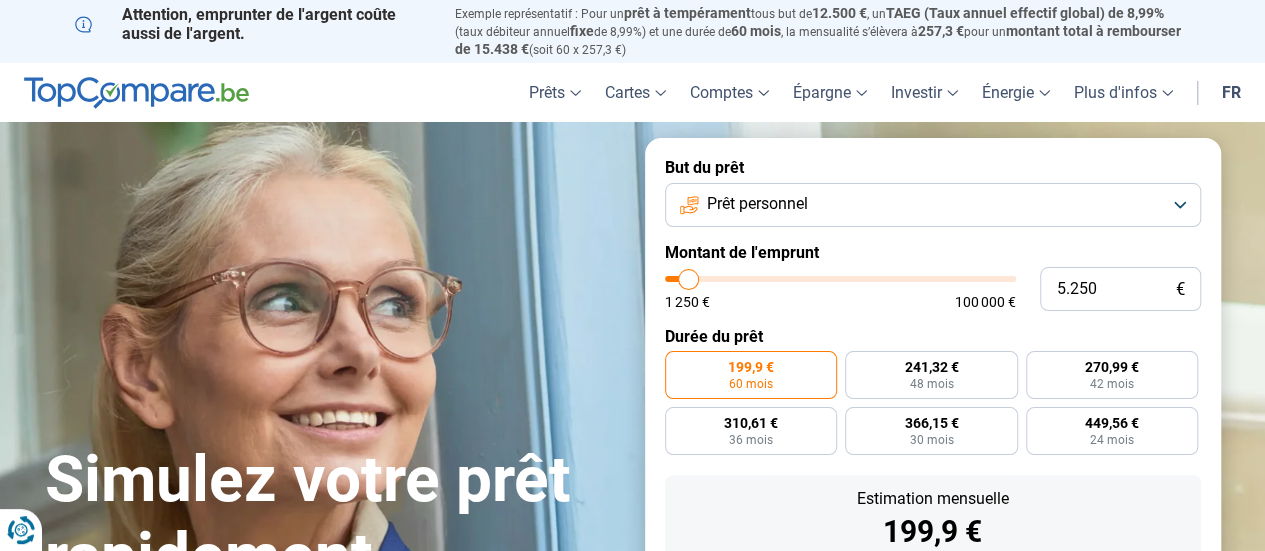 type on "5.000" 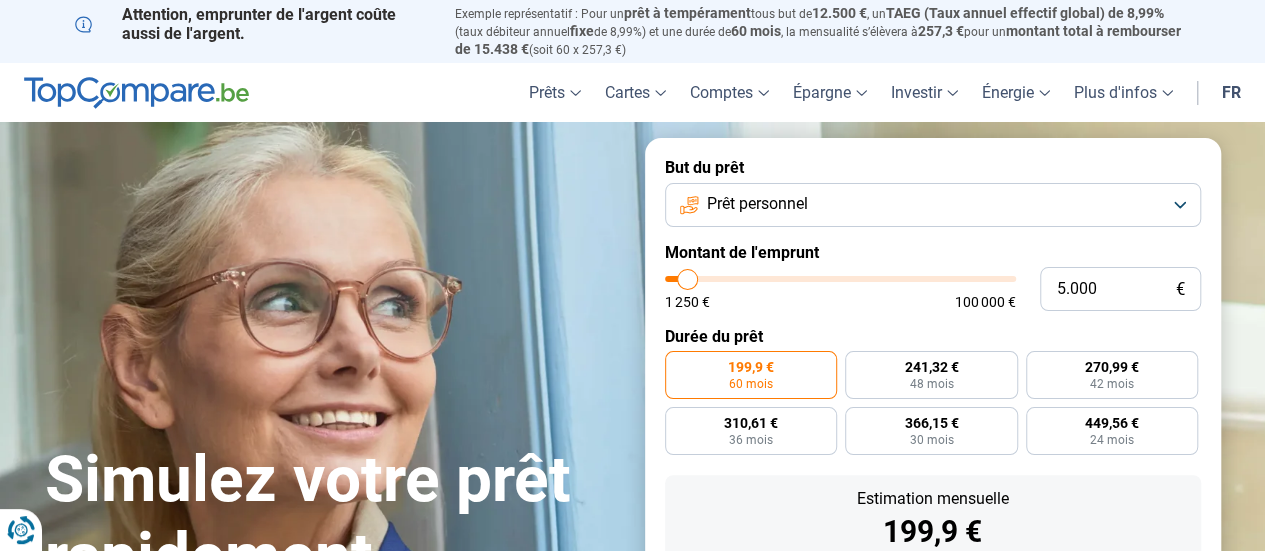 type on "4.750" 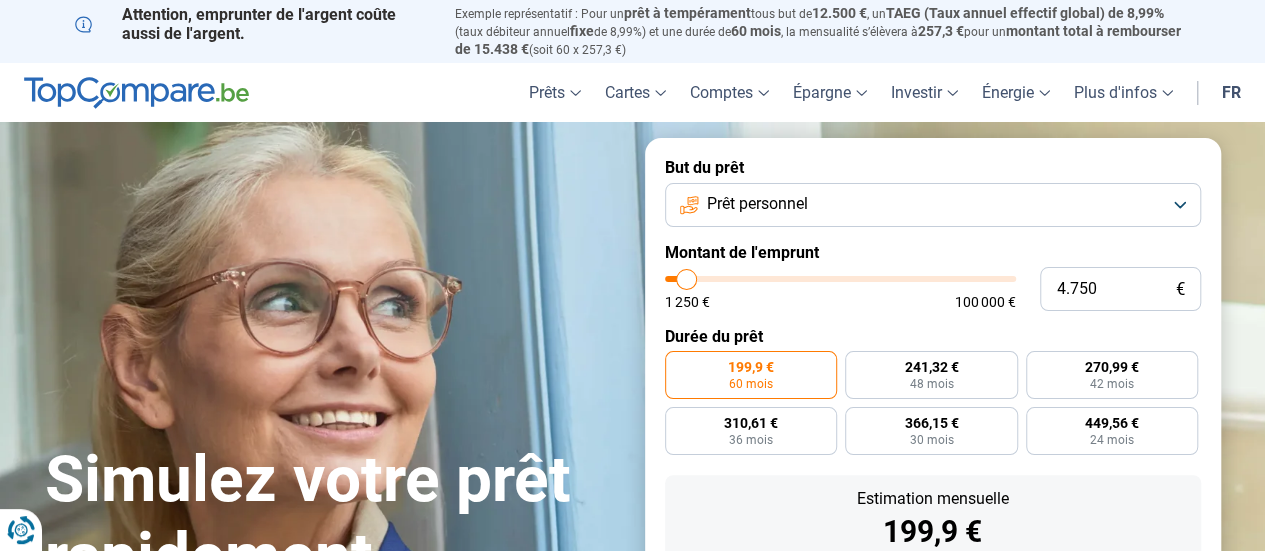 type on "4.500" 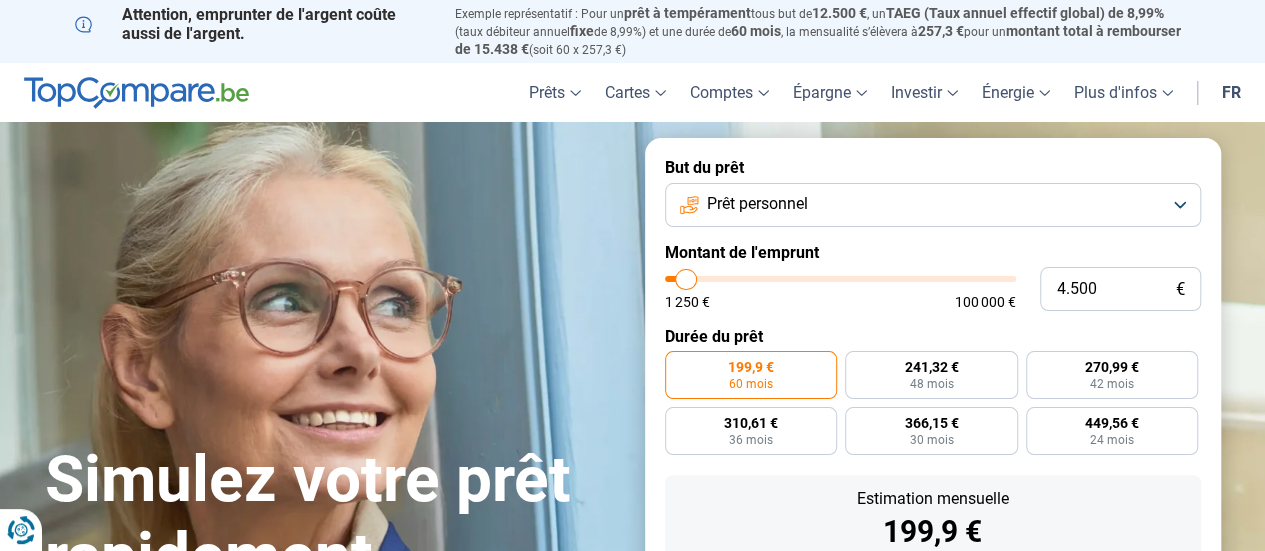 type on "4.250" 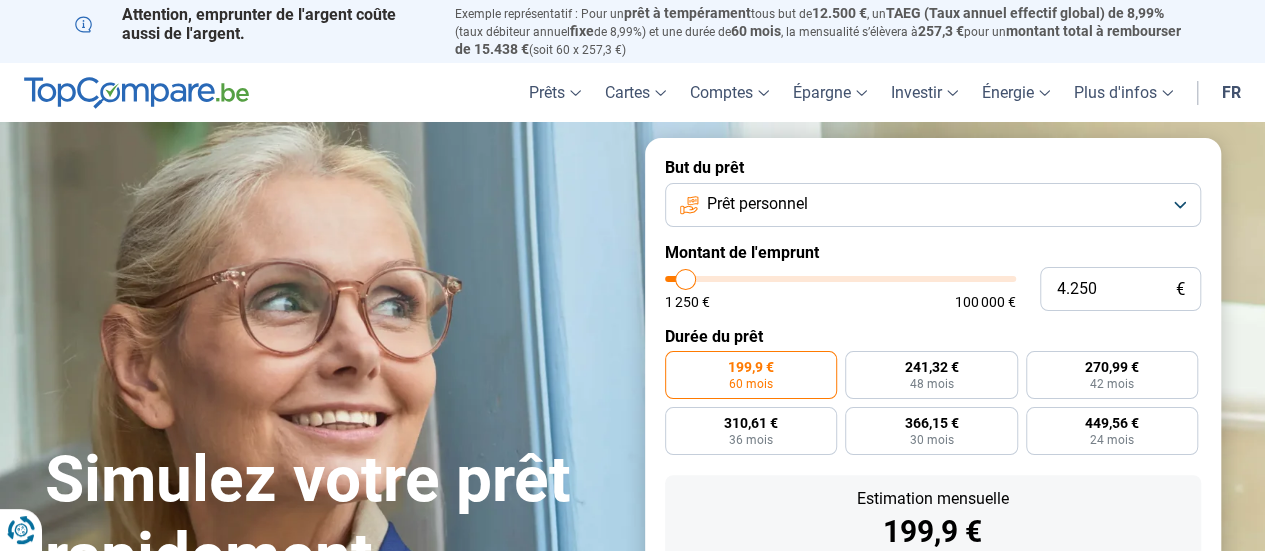 type on "4.000" 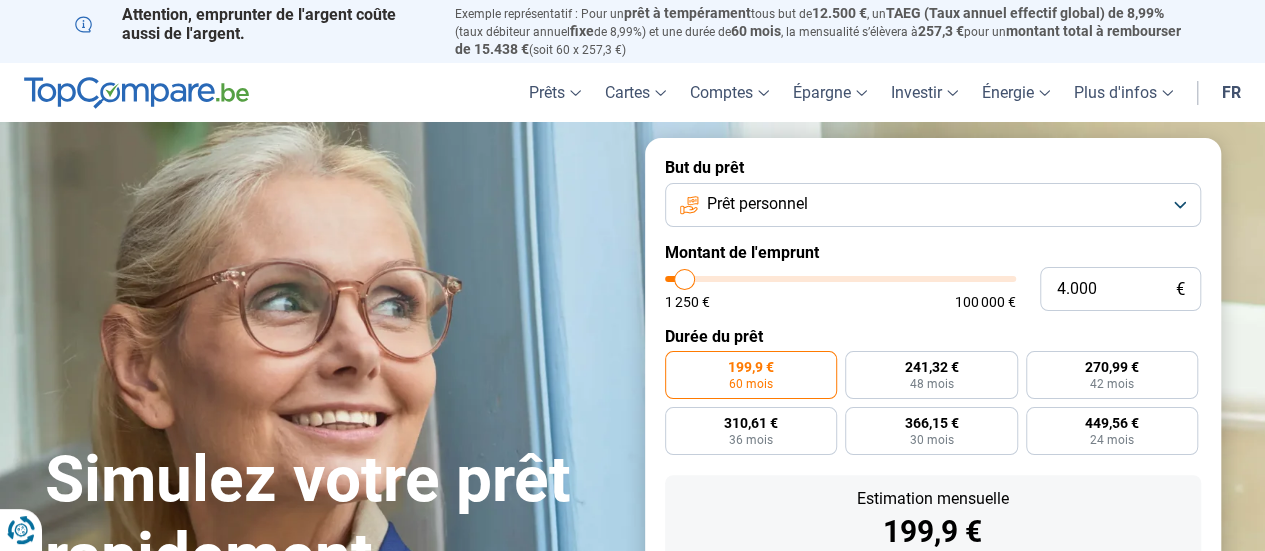 type on "3.750" 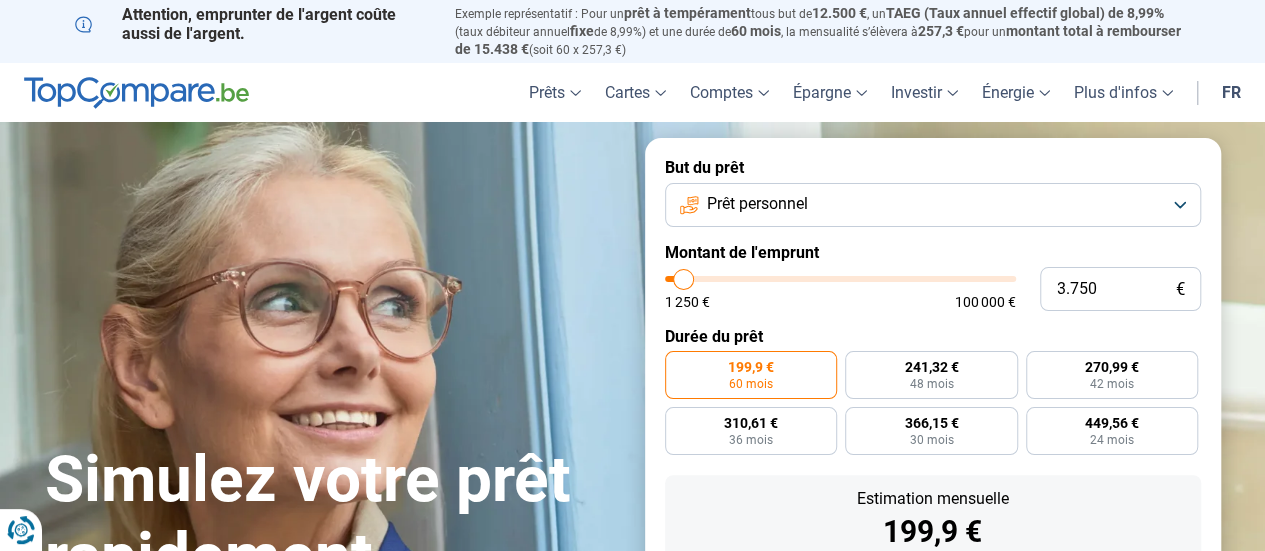 type on "3.500" 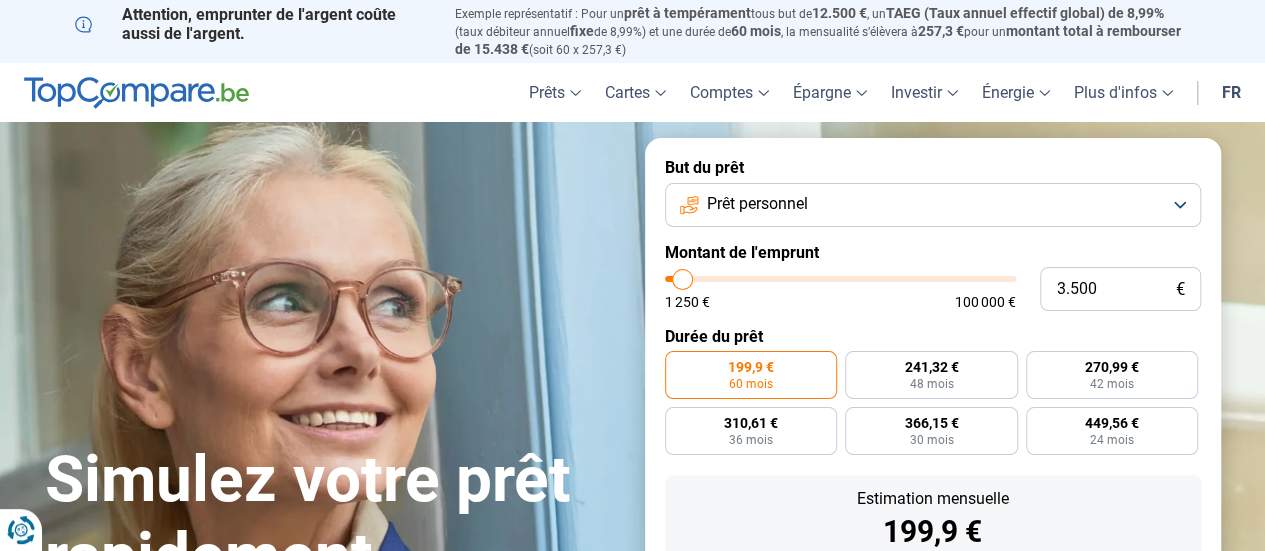 drag, startPoint x: 699, startPoint y: 282, endPoint x: 683, endPoint y: 269, distance: 20.615528 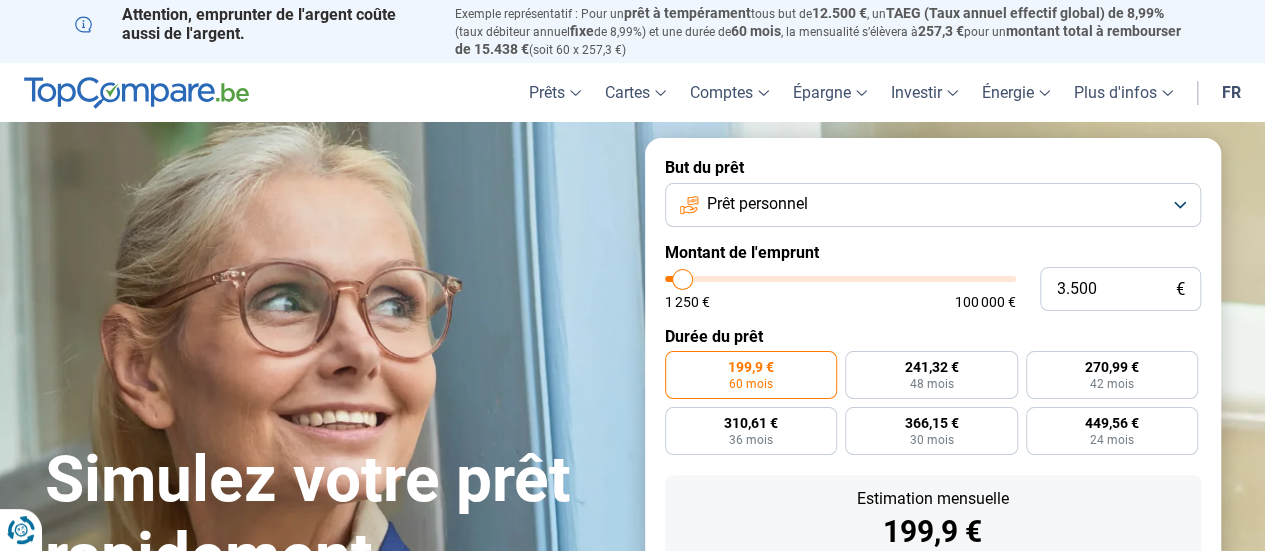 type on "3500" 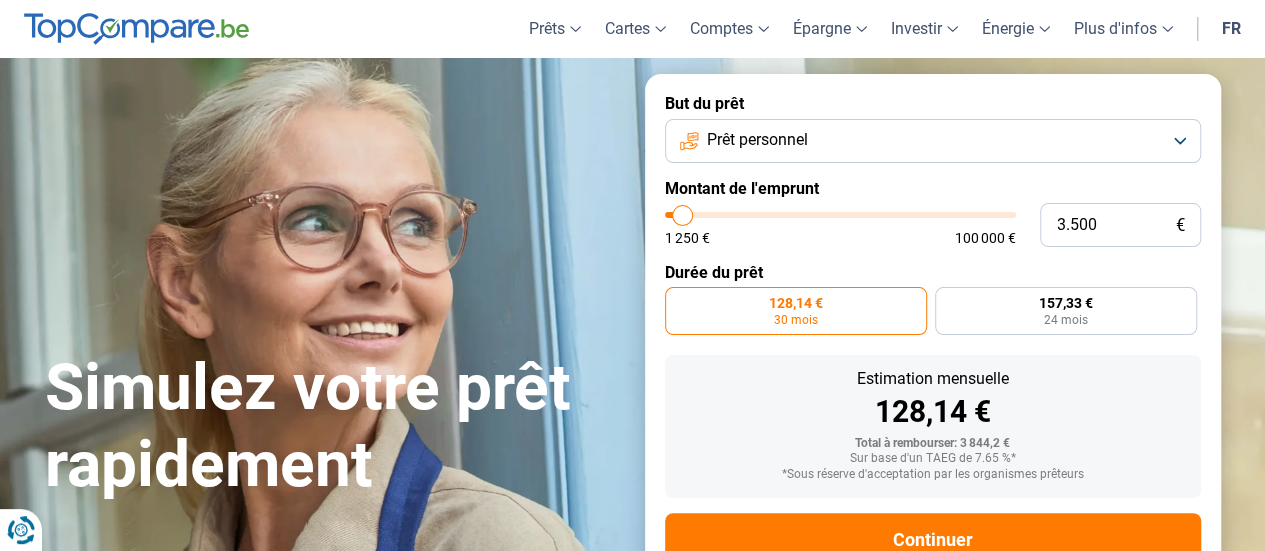 scroll, scrollTop: 131, scrollLeft: 0, axis: vertical 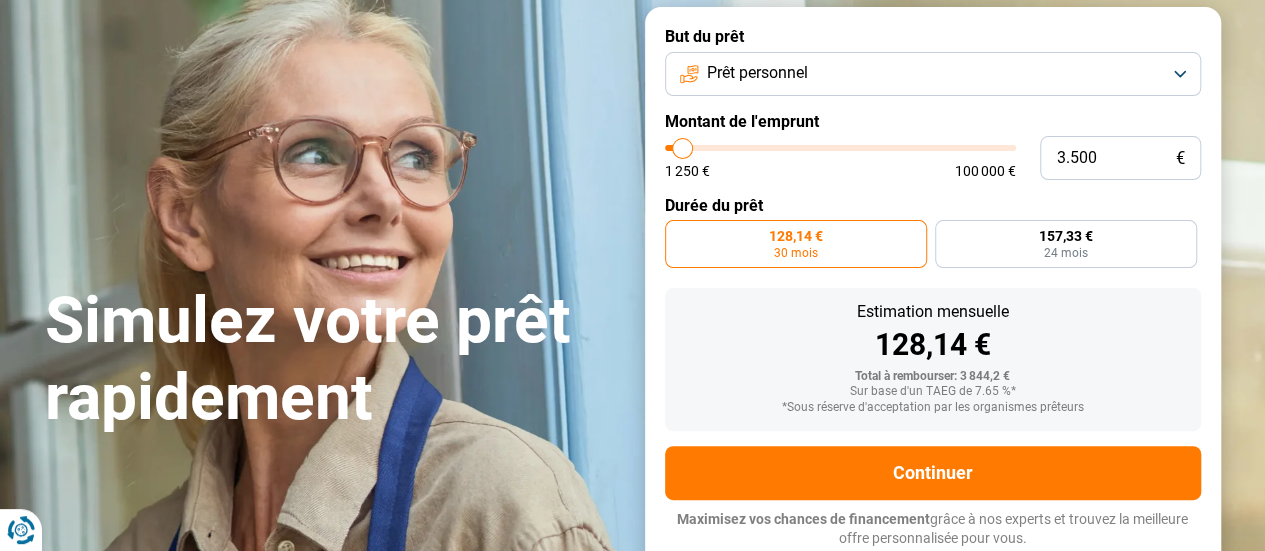 type on "3.000" 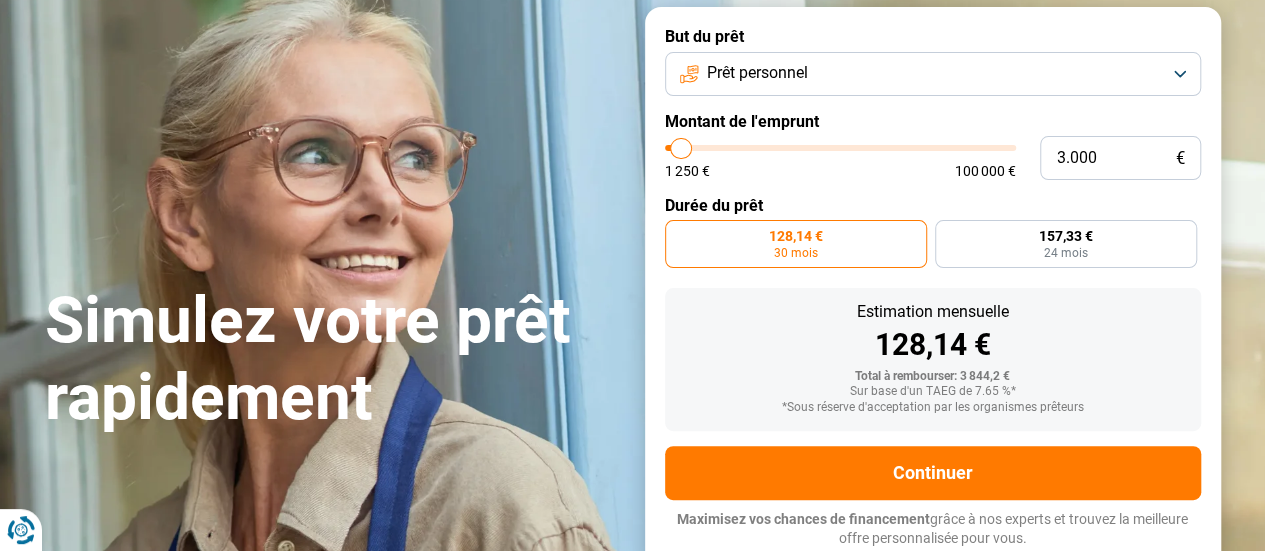 type on "3.250" 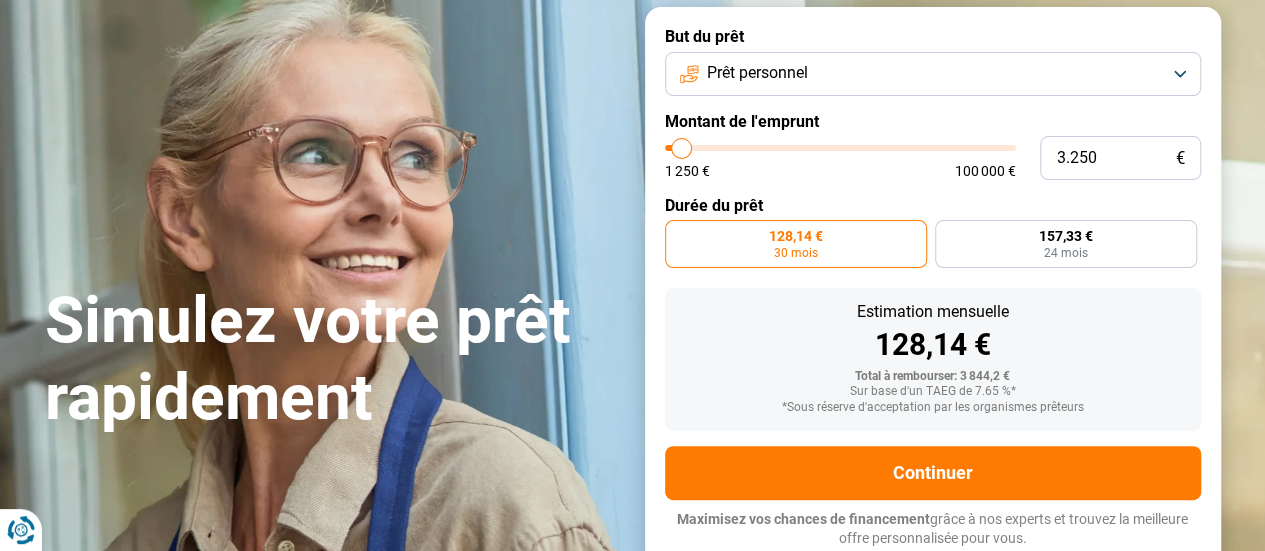 type on "3.500" 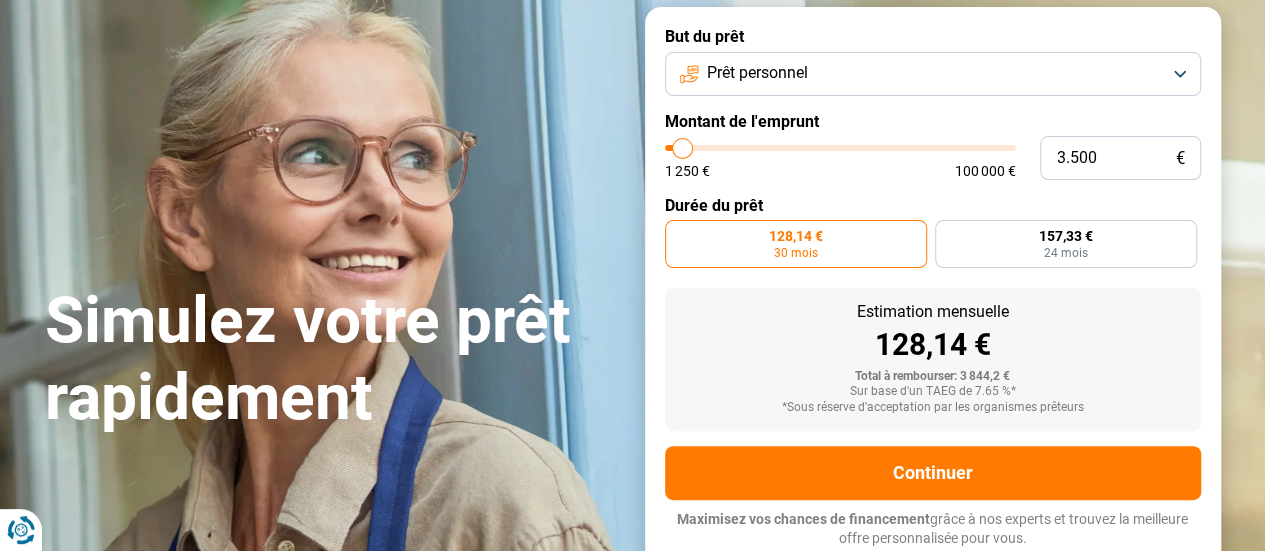 type on "3.750" 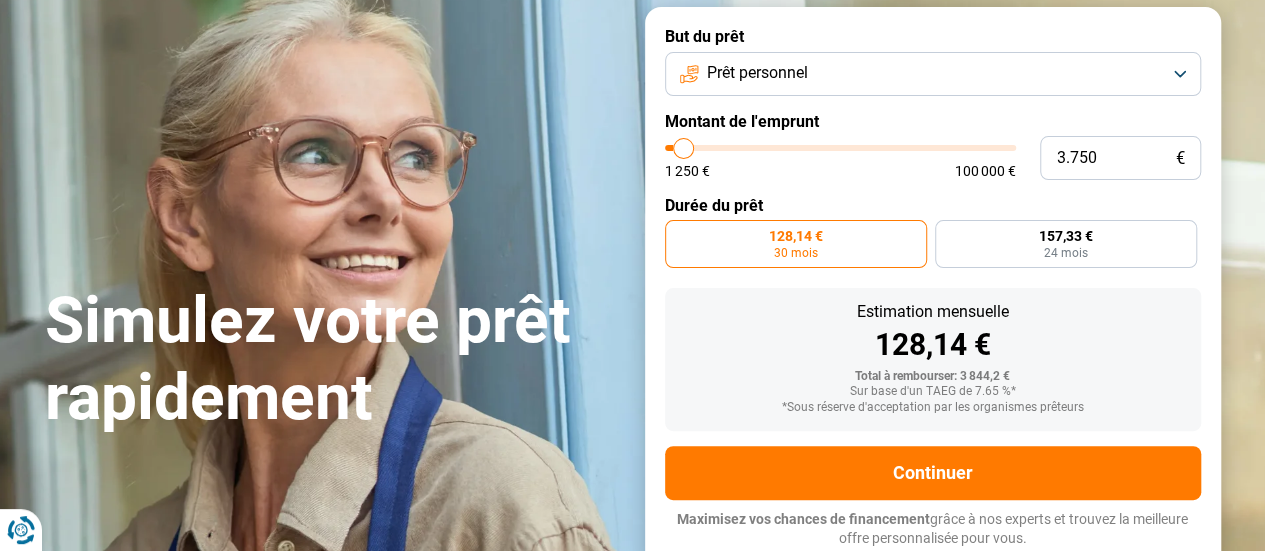 type on "4.250" 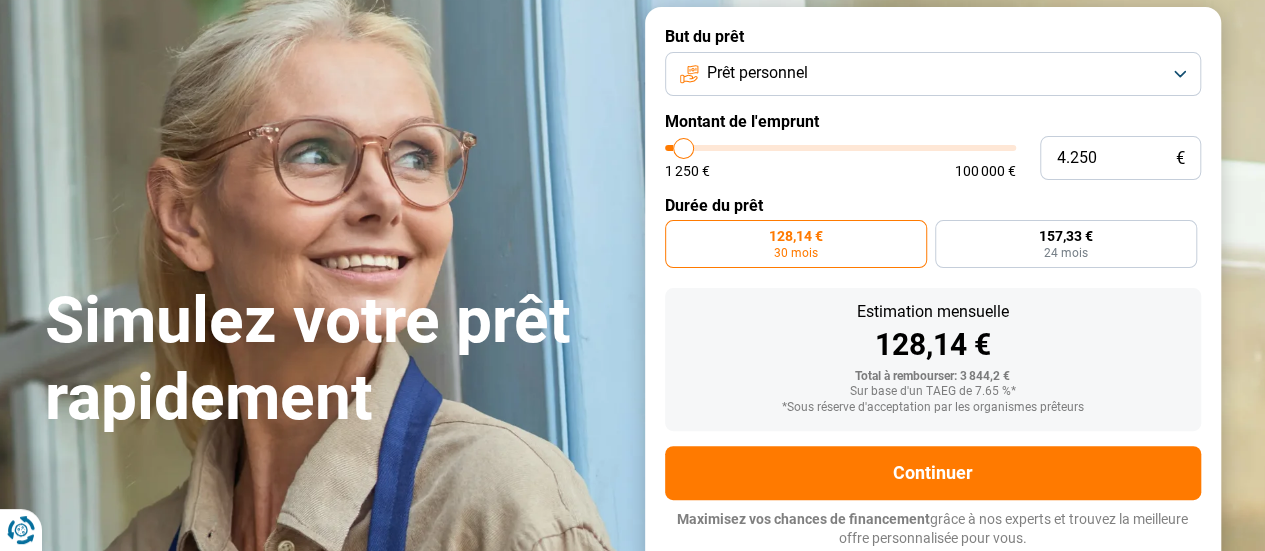 type on "4250" 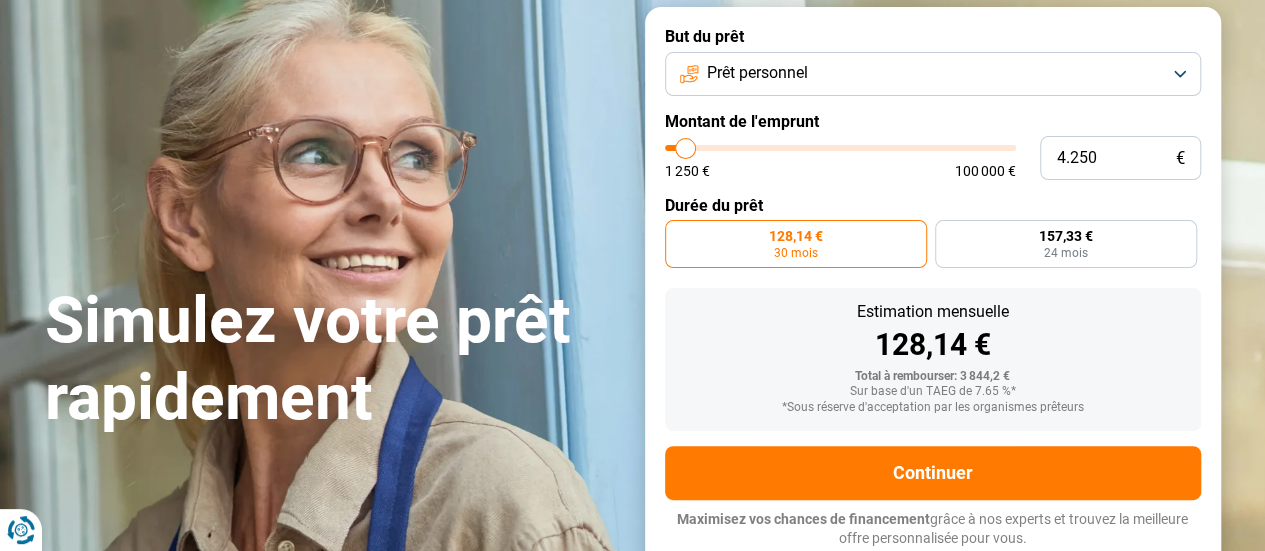 type on "4.500" 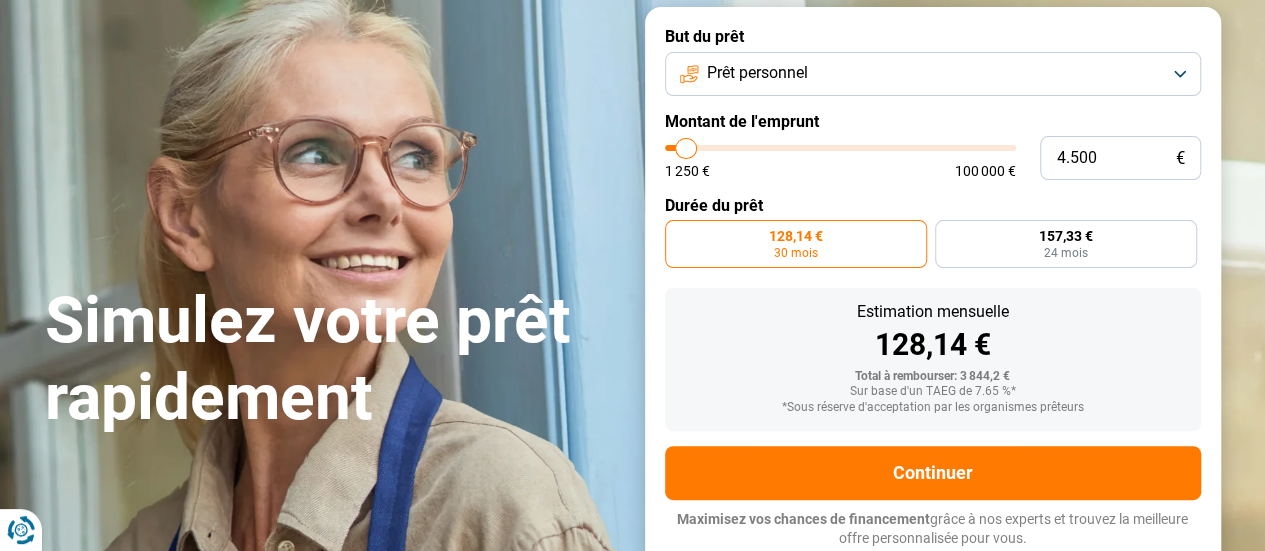 type on "4.750" 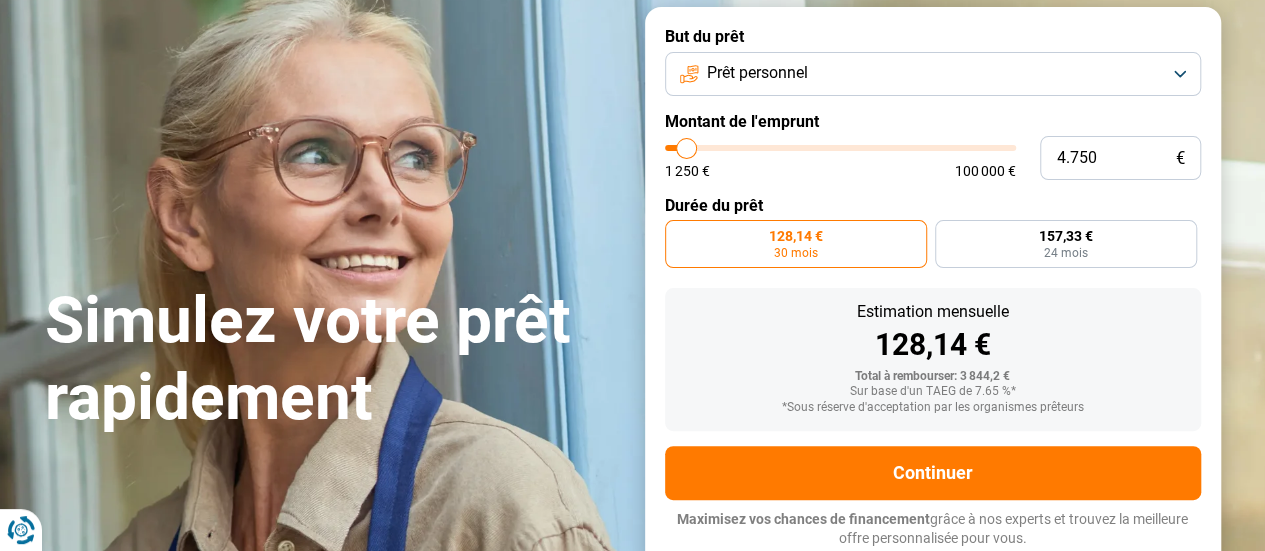 type on "5.000" 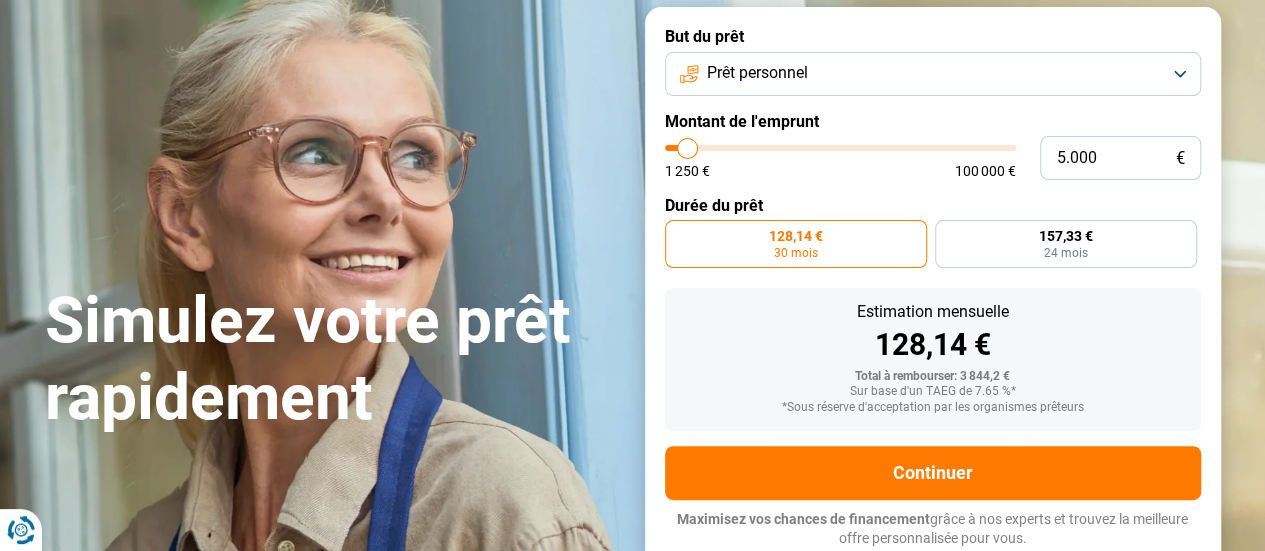 type on "5000" 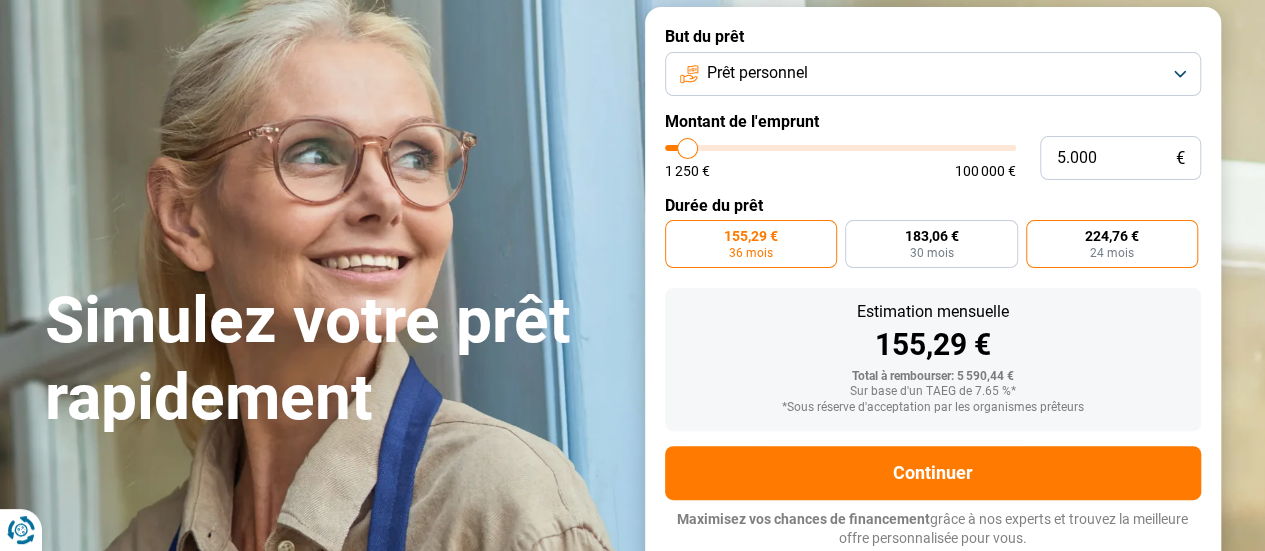 click on "224,76 € 24 mois" at bounding box center (1112, 244) 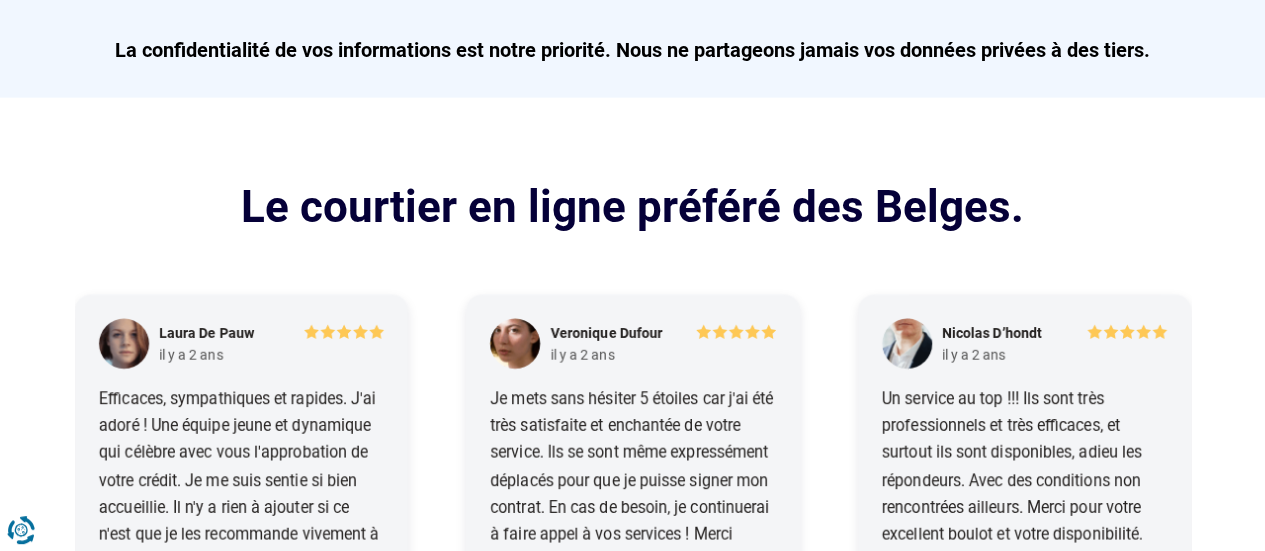 scroll, scrollTop: 2406, scrollLeft: 0, axis: vertical 